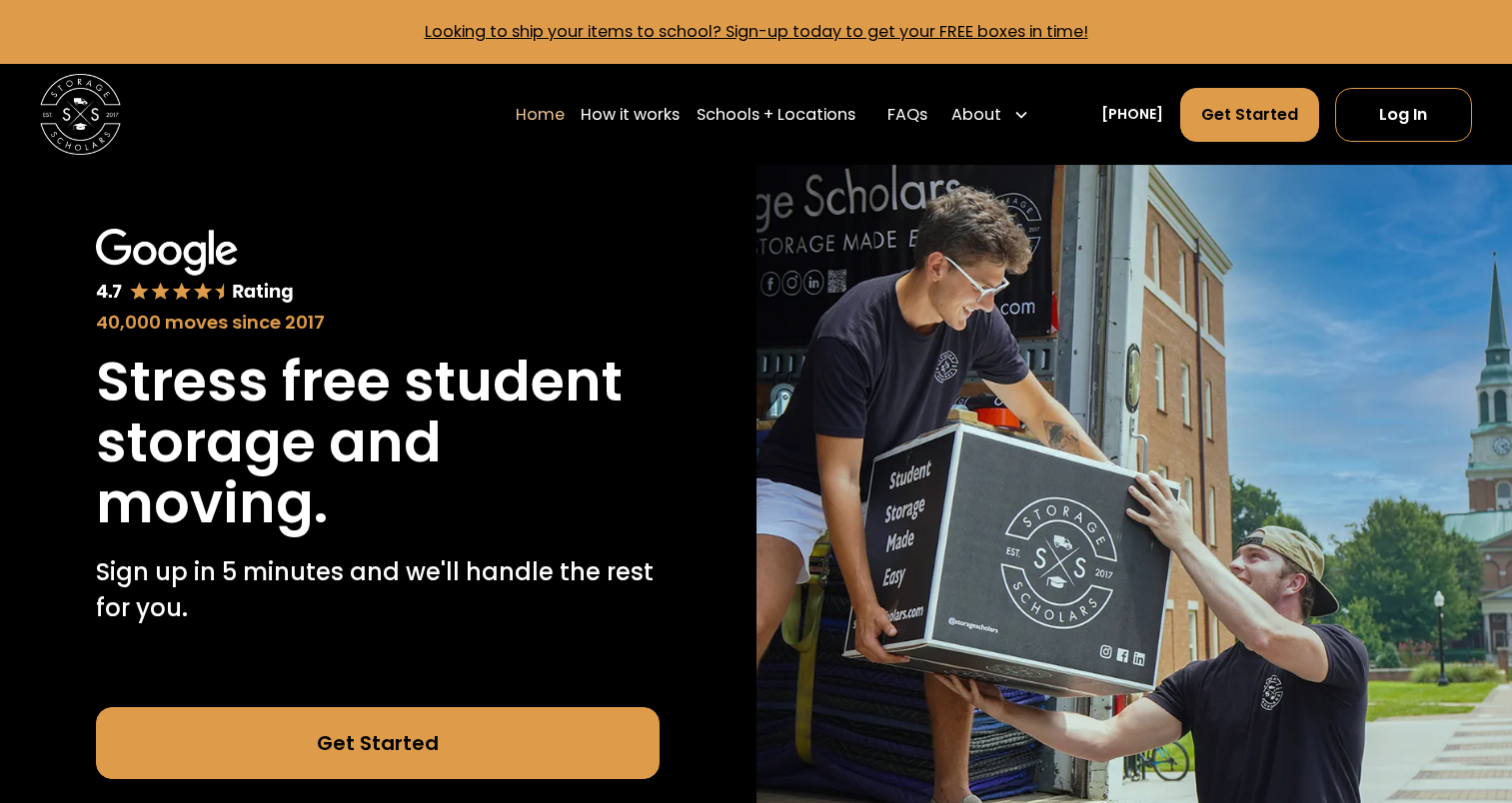 scroll, scrollTop: 0, scrollLeft: 0, axis: both 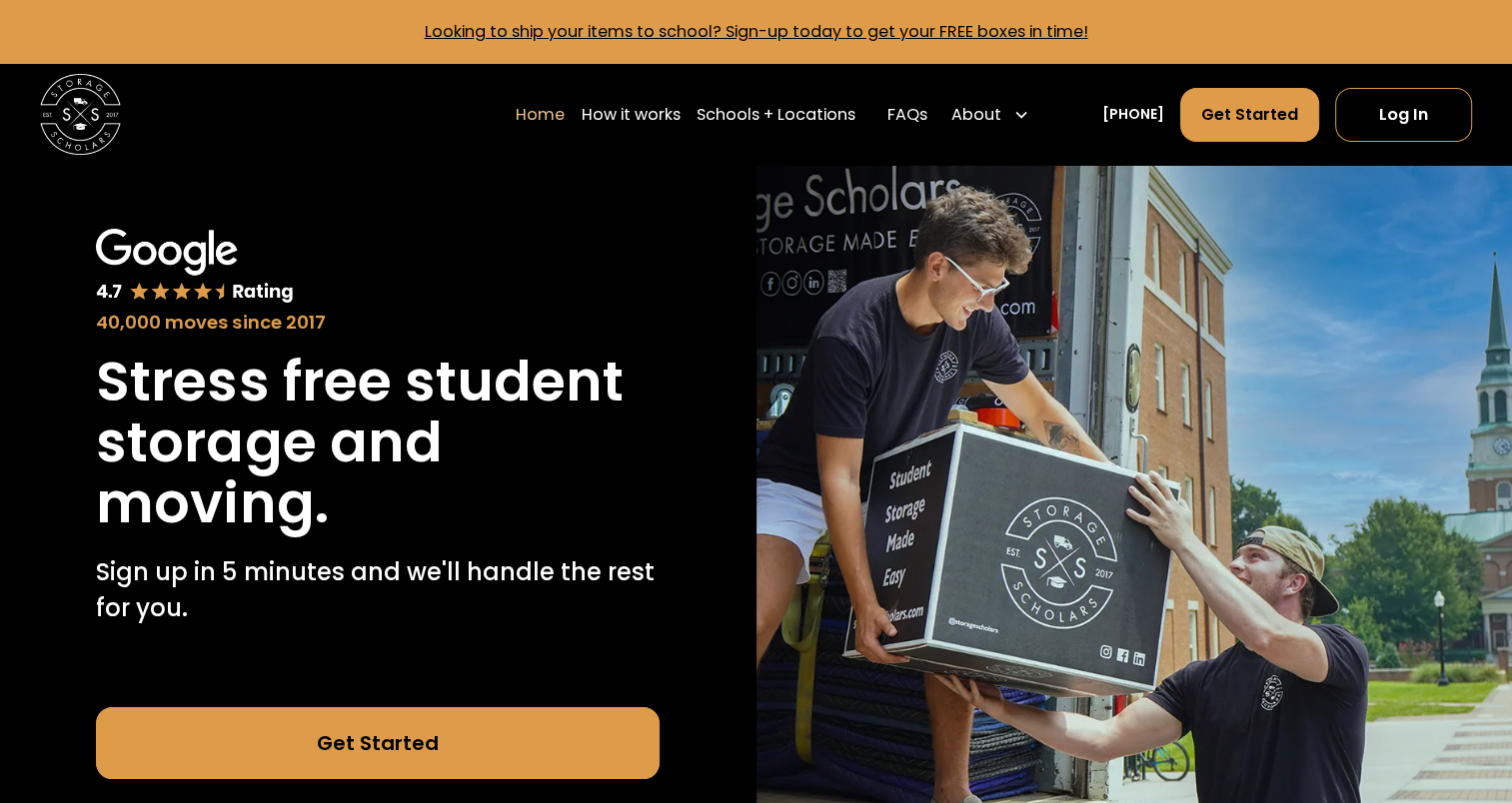 click on "Get Started" at bounding box center (378, 743) 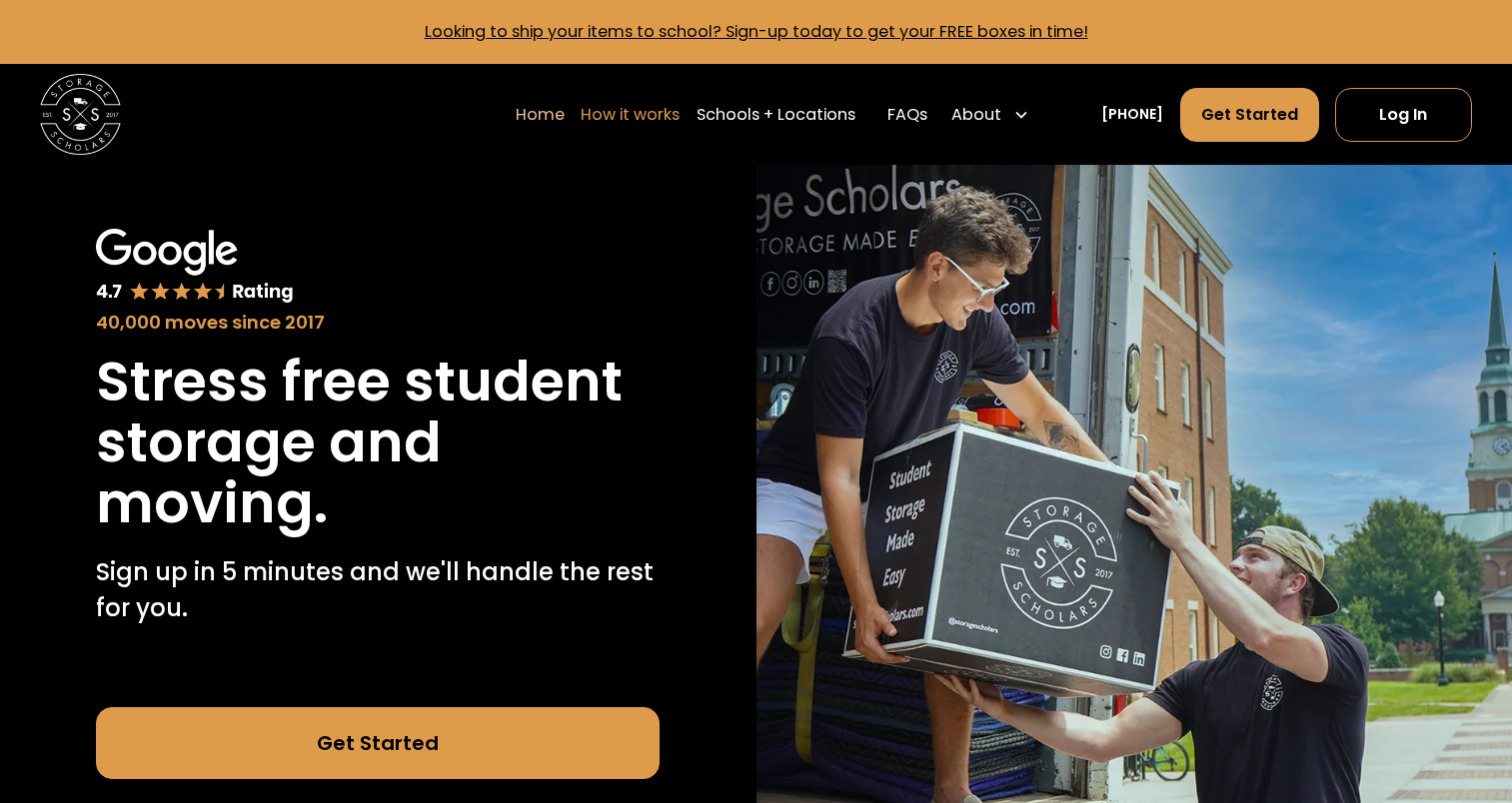 scroll, scrollTop: 0, scrollLeft: 0, axis: both 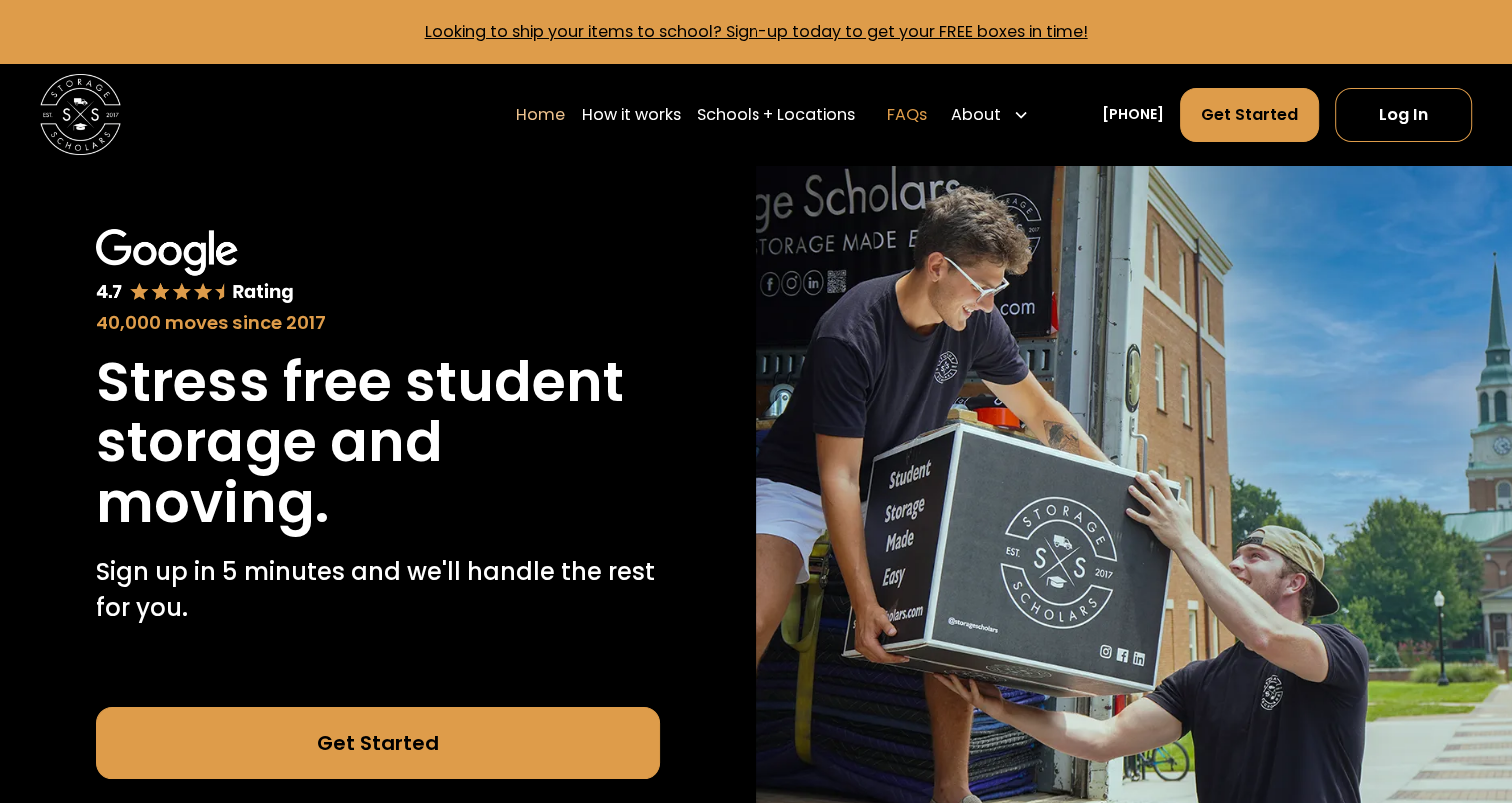 click on "FAQs" at bounding box center [907, 115] 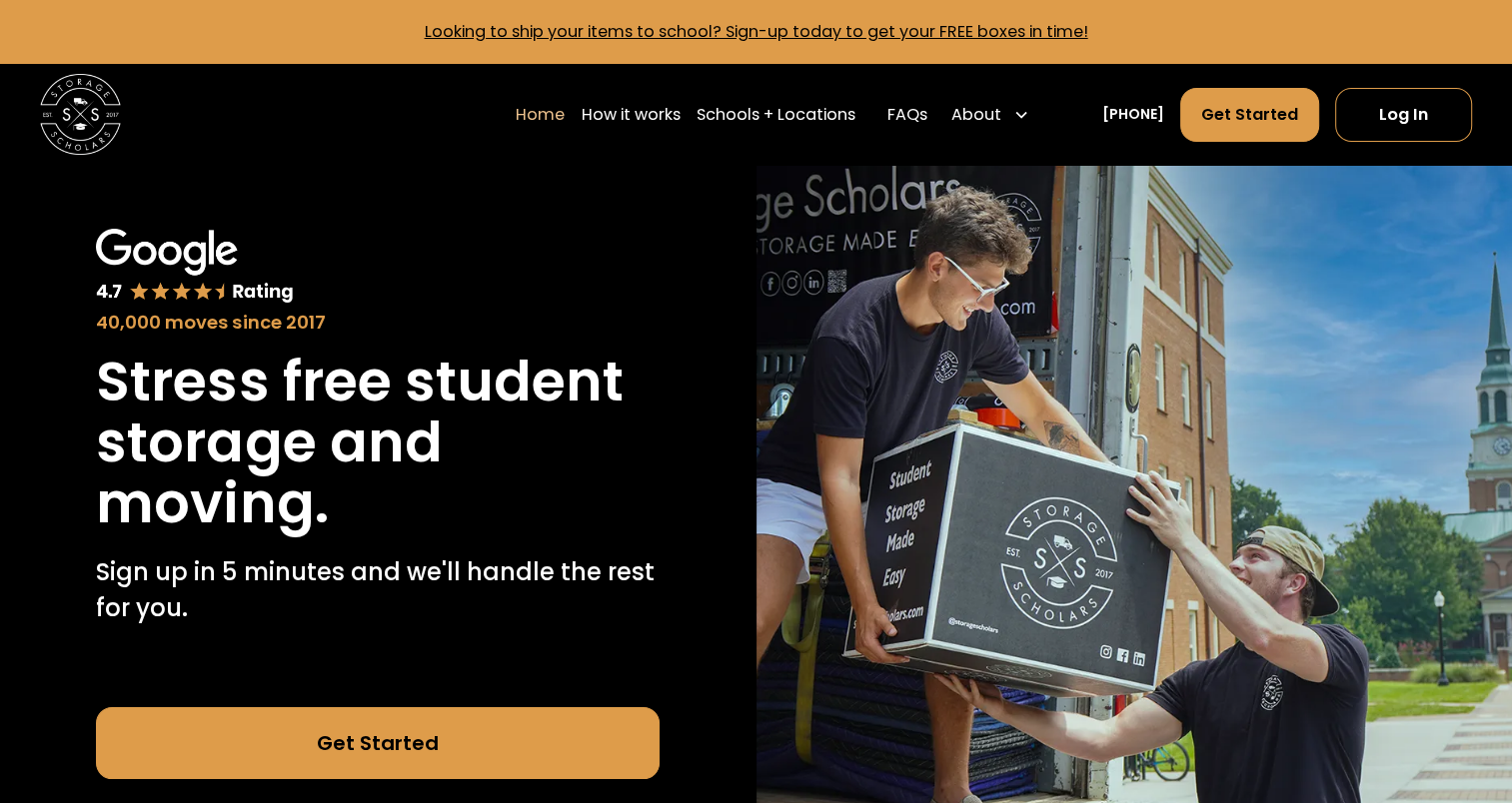 click on "Get Started" at bounding box center (378, 743) 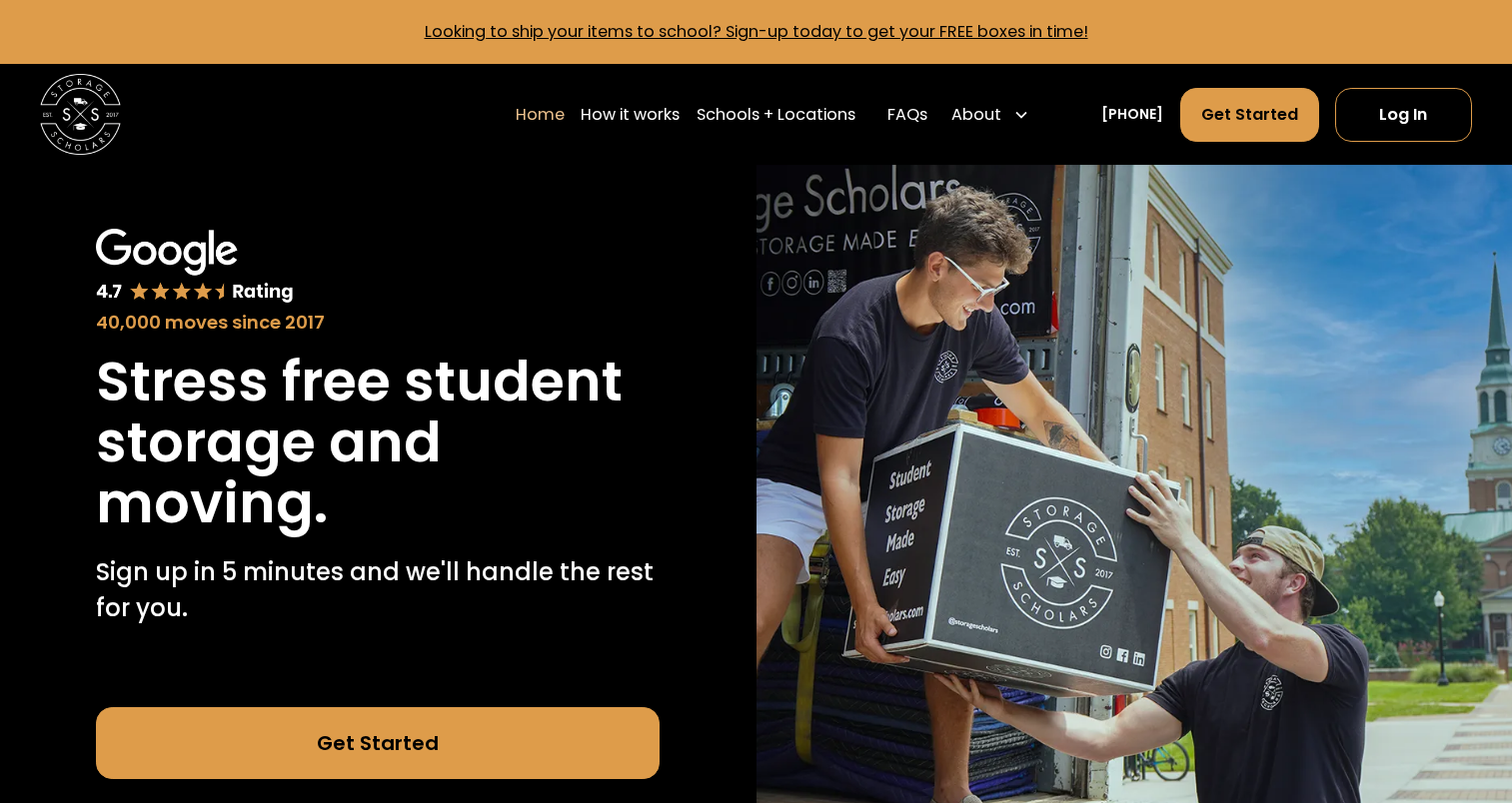 scroll, scrollTop: 0, scrollLeft: 0, axis: both 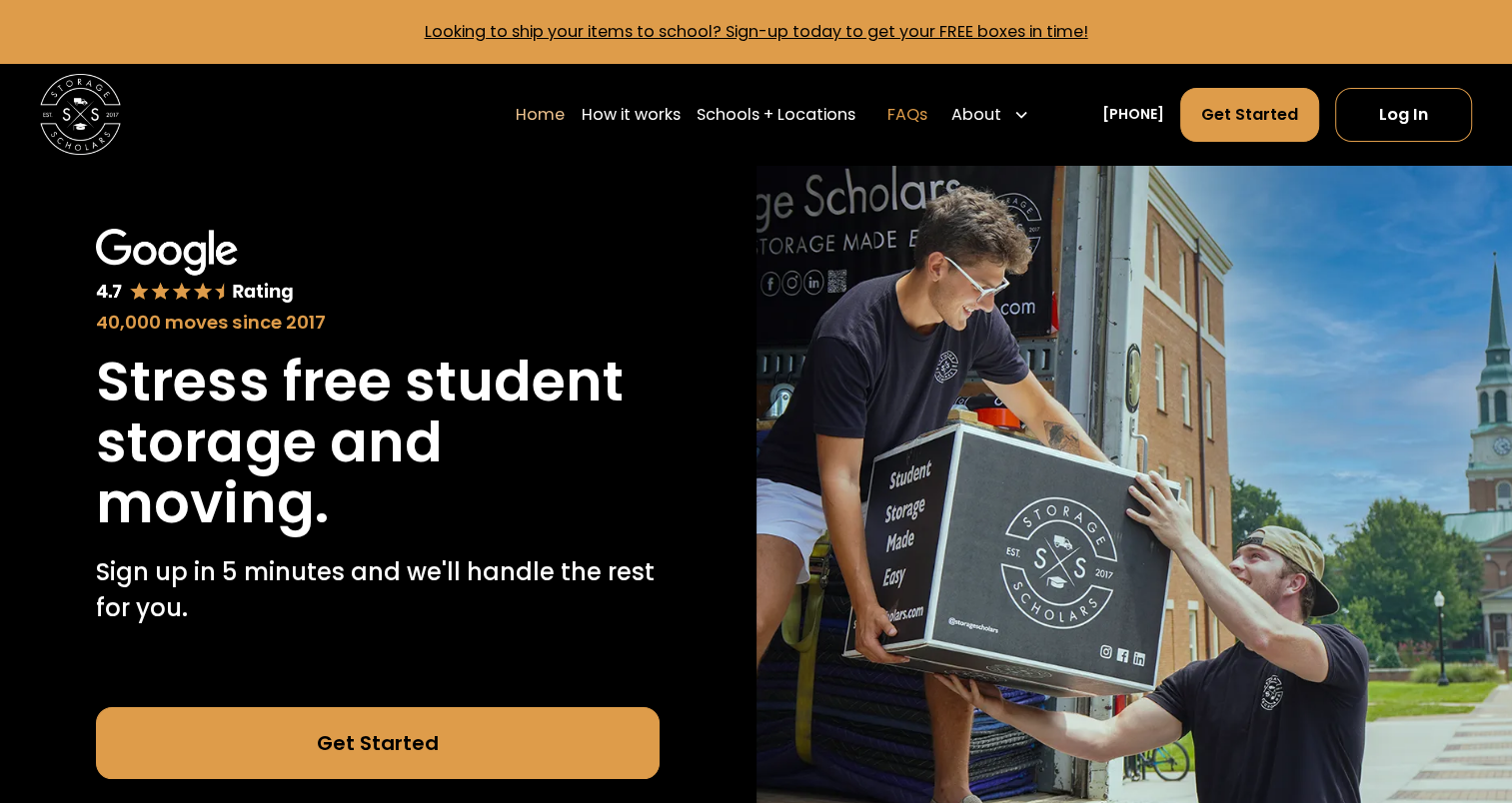 click on "FAQs" at bounding box center (907, 115) 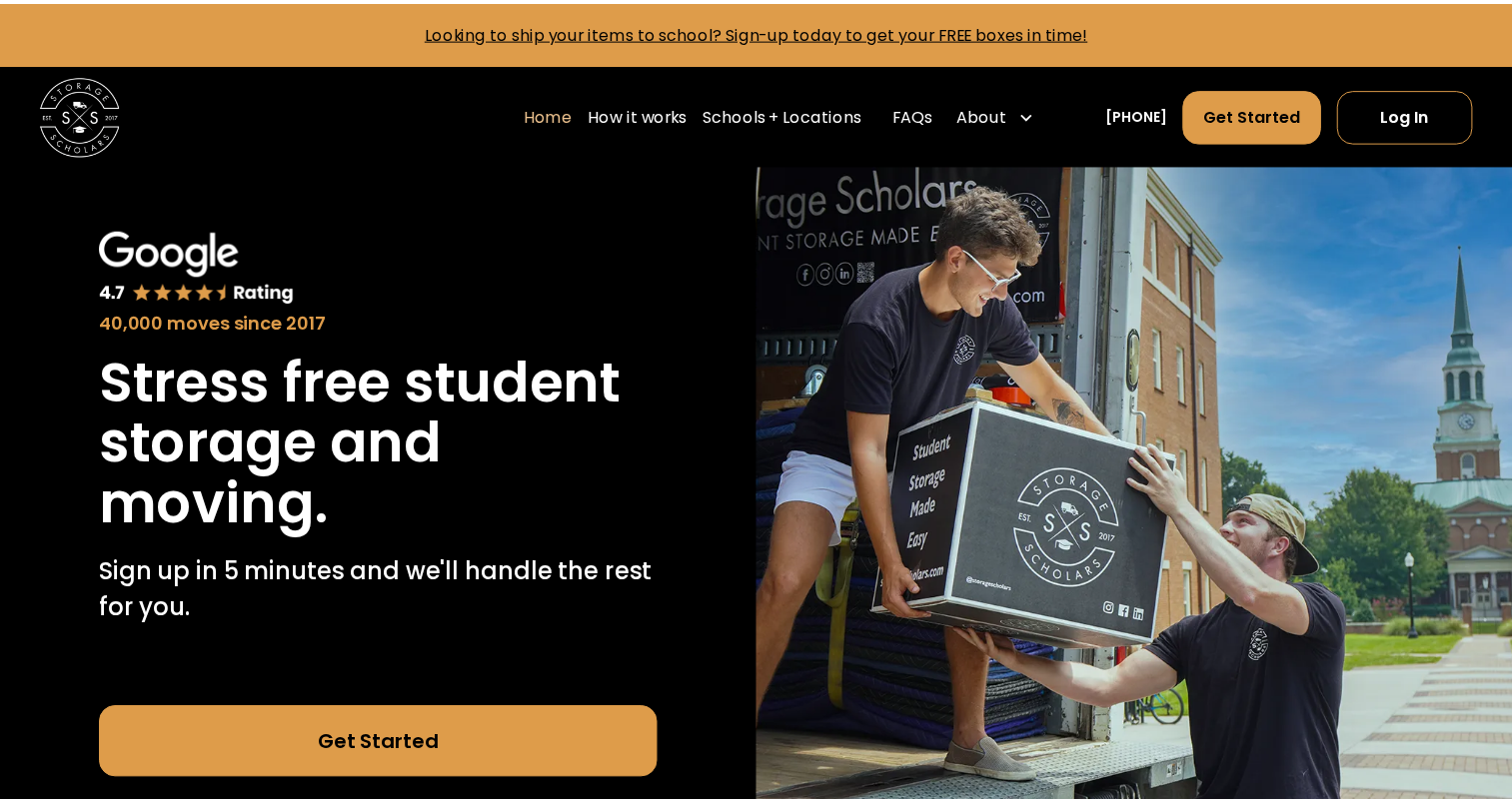 scroll, scrollTop: 0, scrollLeft: 0, axis: both 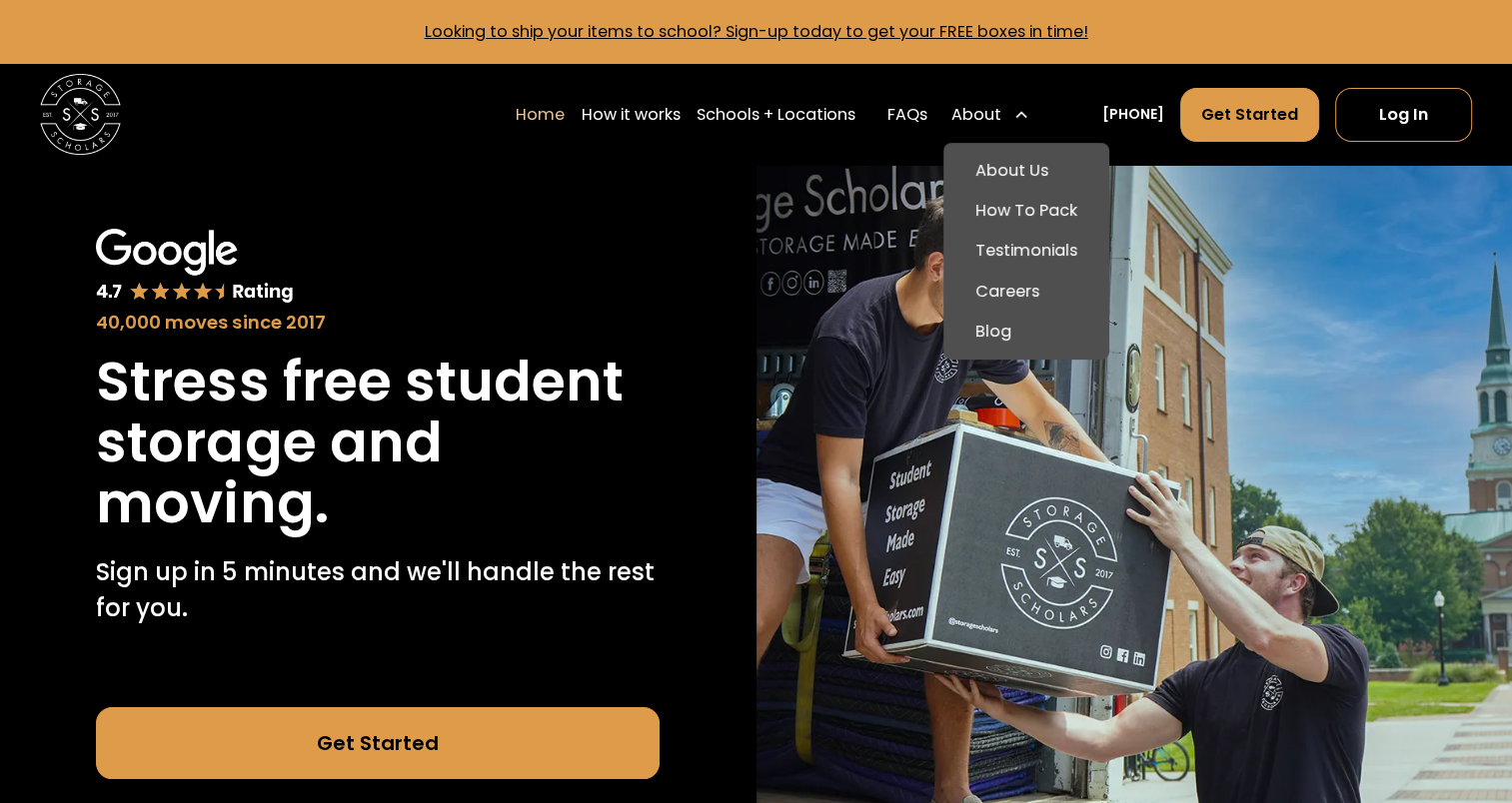click on "About" at bounding box center [976, 115] 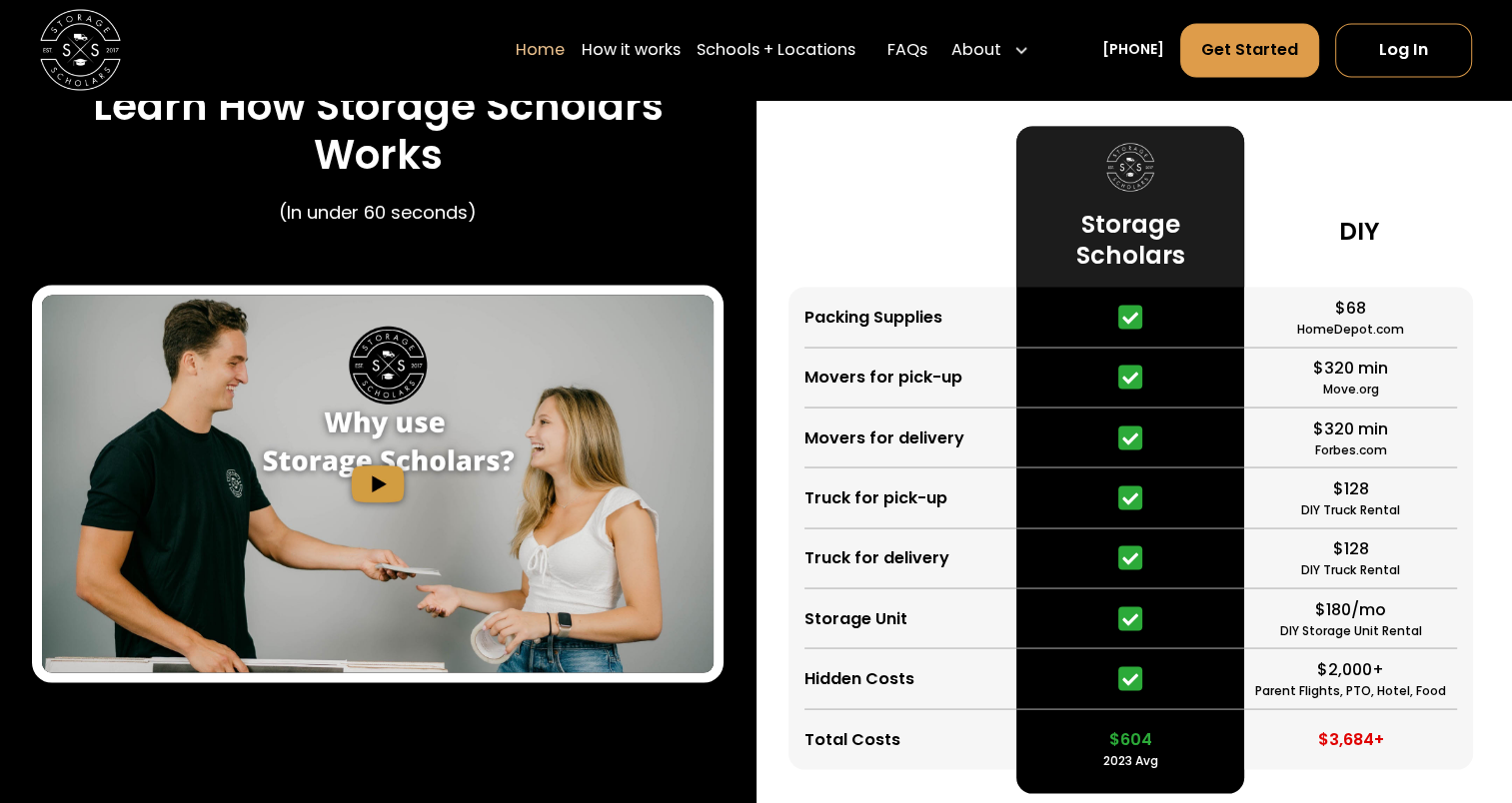 scroll, scrollTop: 3701, scrollLeft: 0, axis: vertical 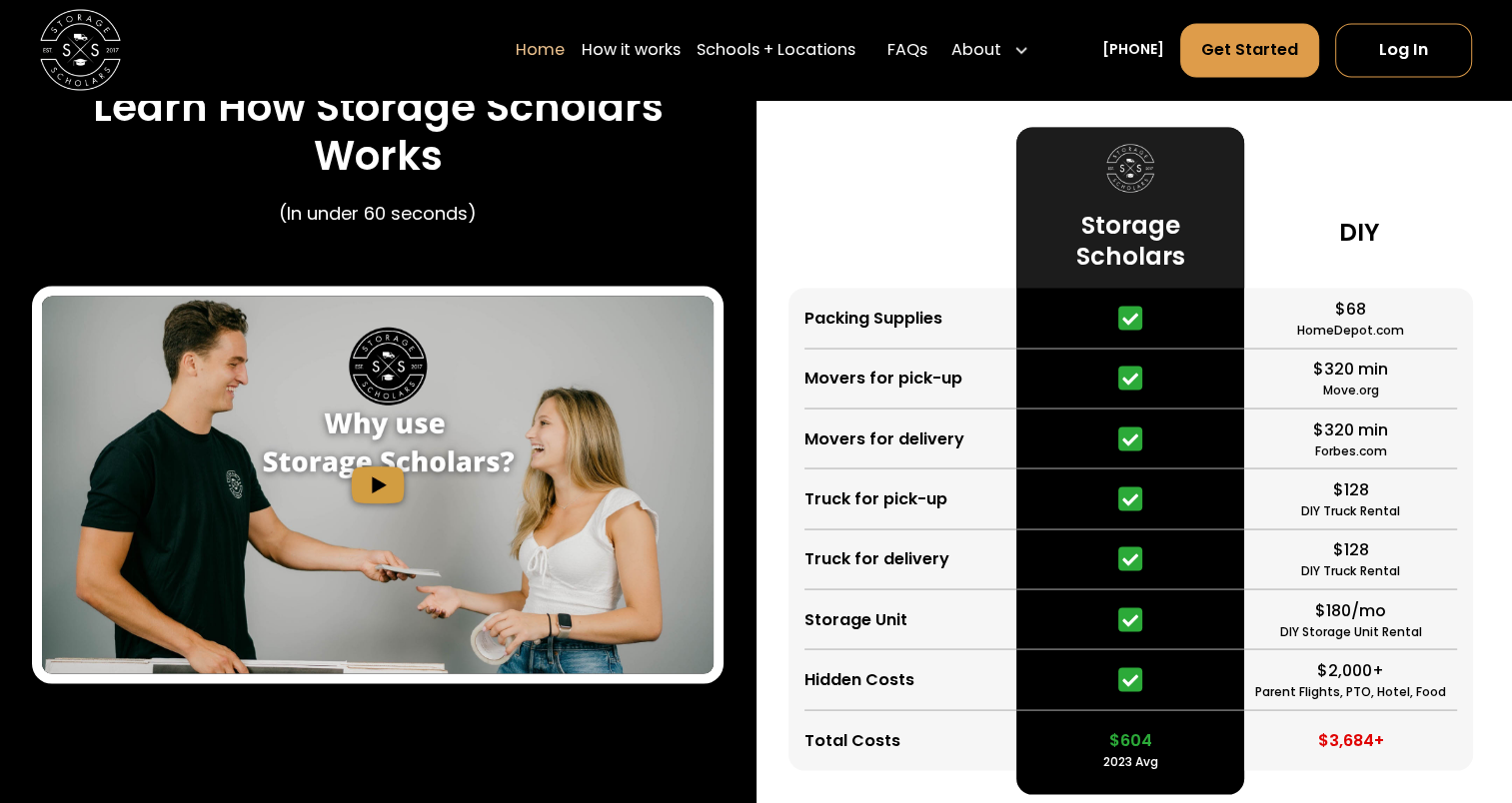 click at bounding box center (902, 207) 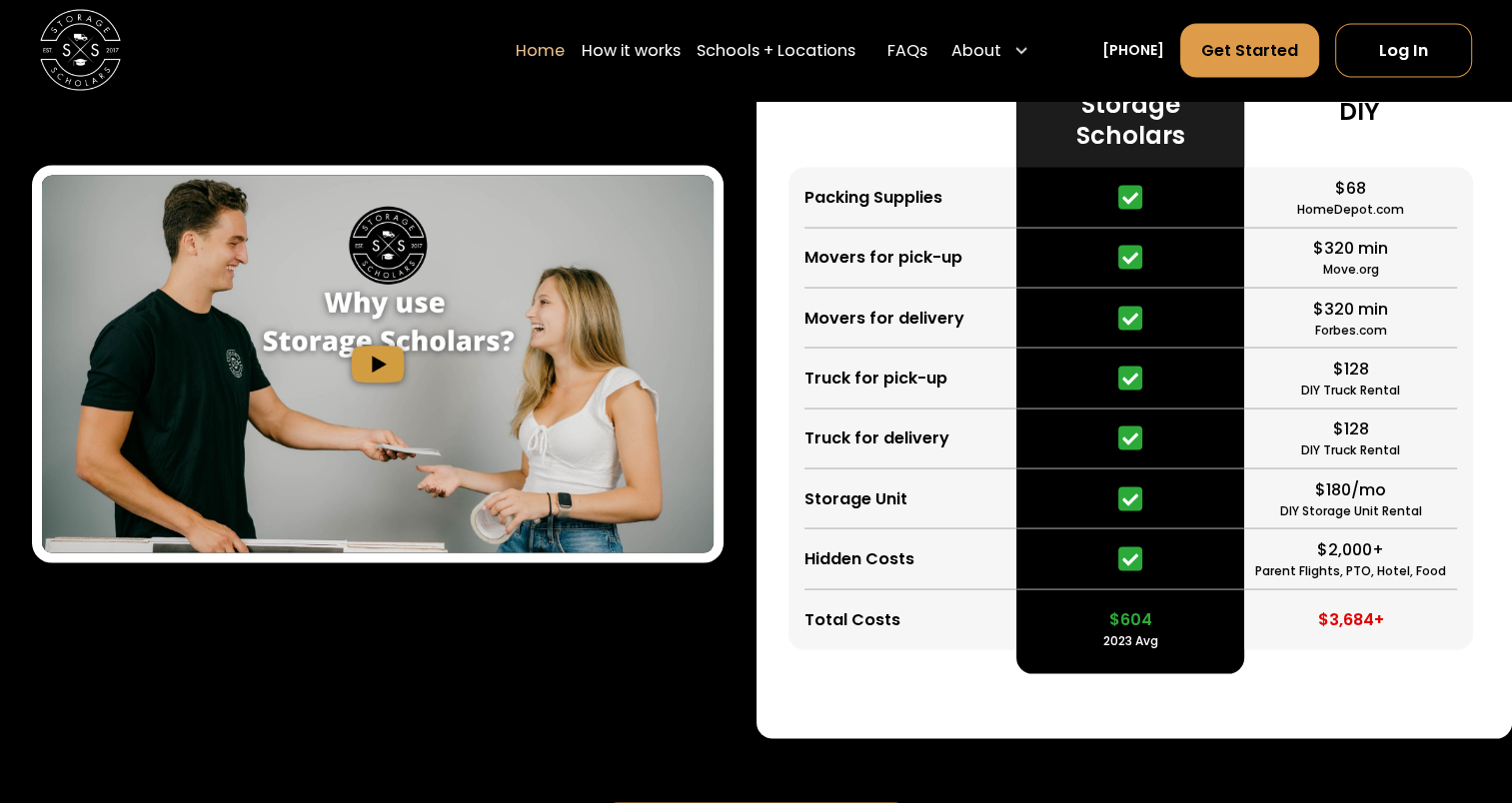 click on "Packing Supplies" at bounding box center [873, 198] 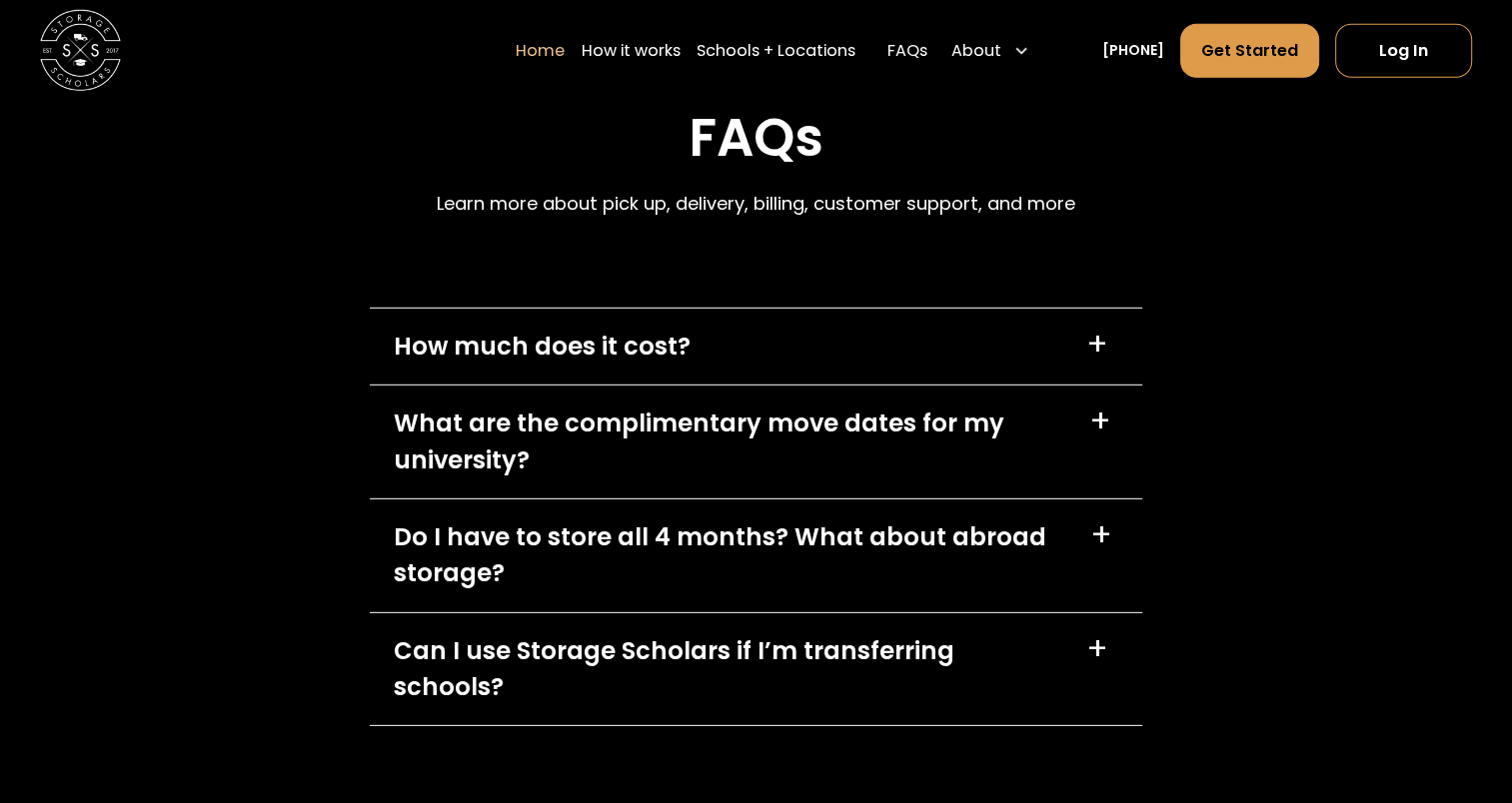 scroll, scrollTop: 5779, scrollLeft: 0, axis: vertical 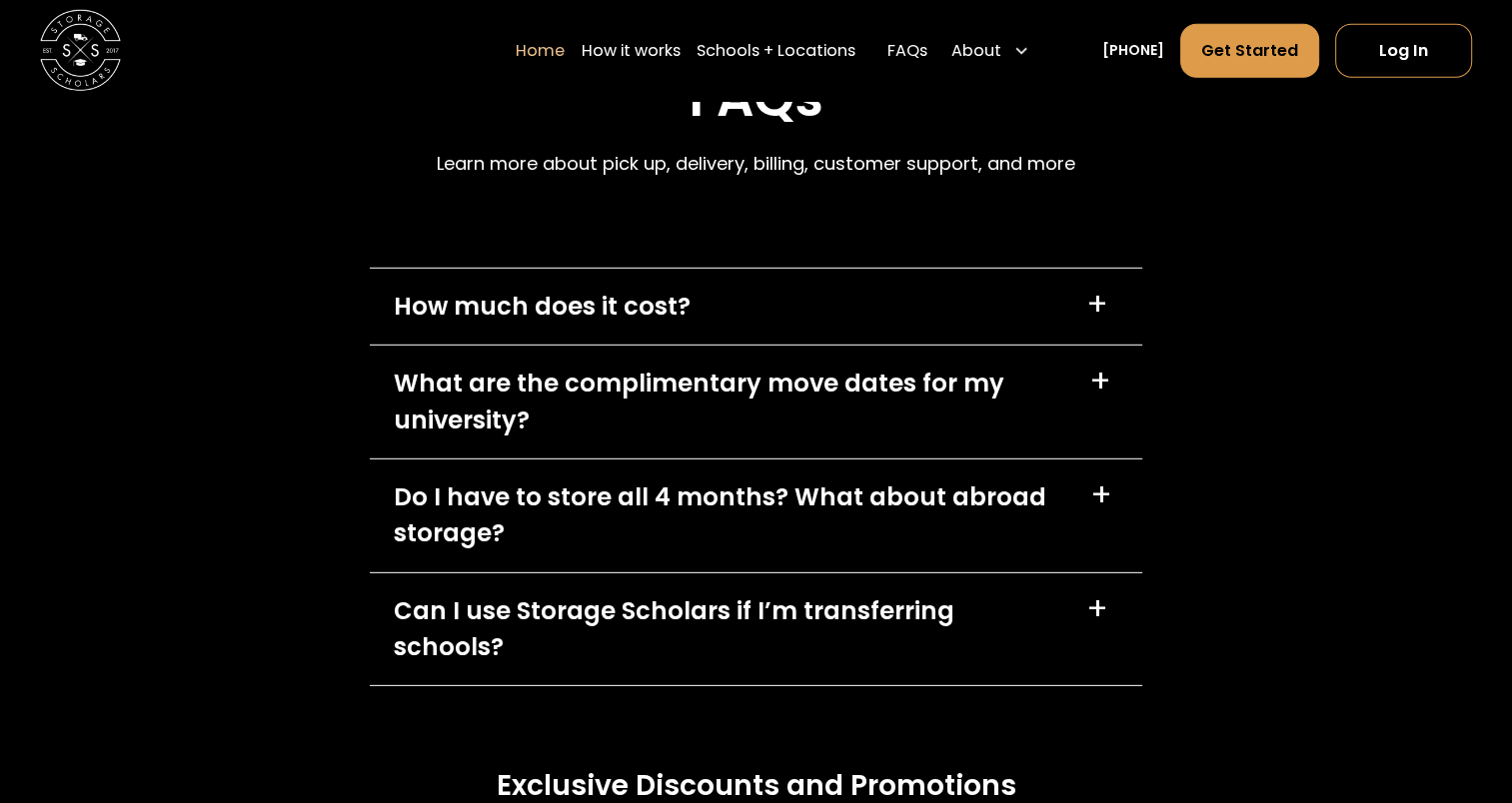 click on "+" at bounding box center (1097, 305) 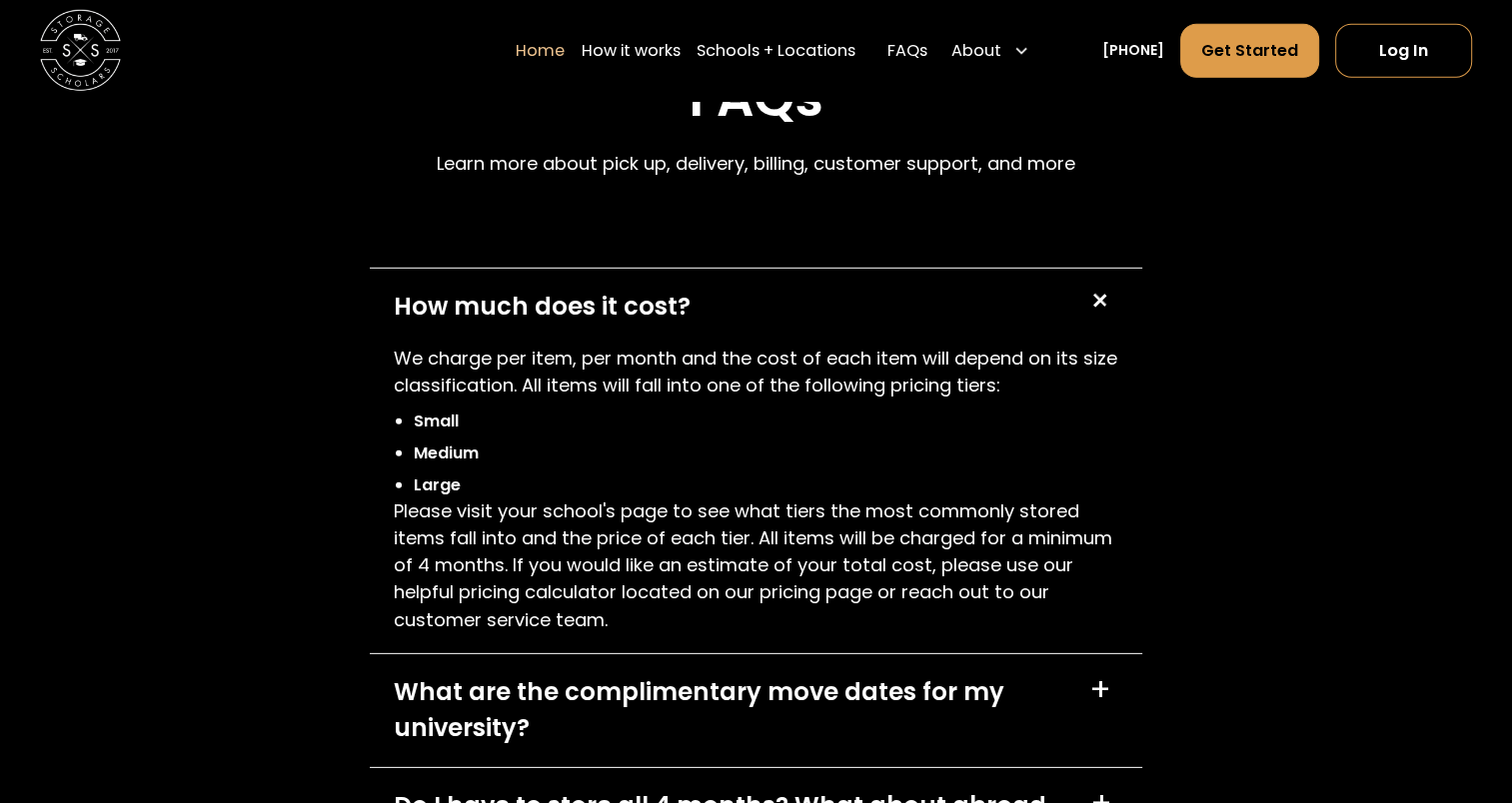 scroll, scrollTop: 5819, scrollLeft: 0, axis: vertical 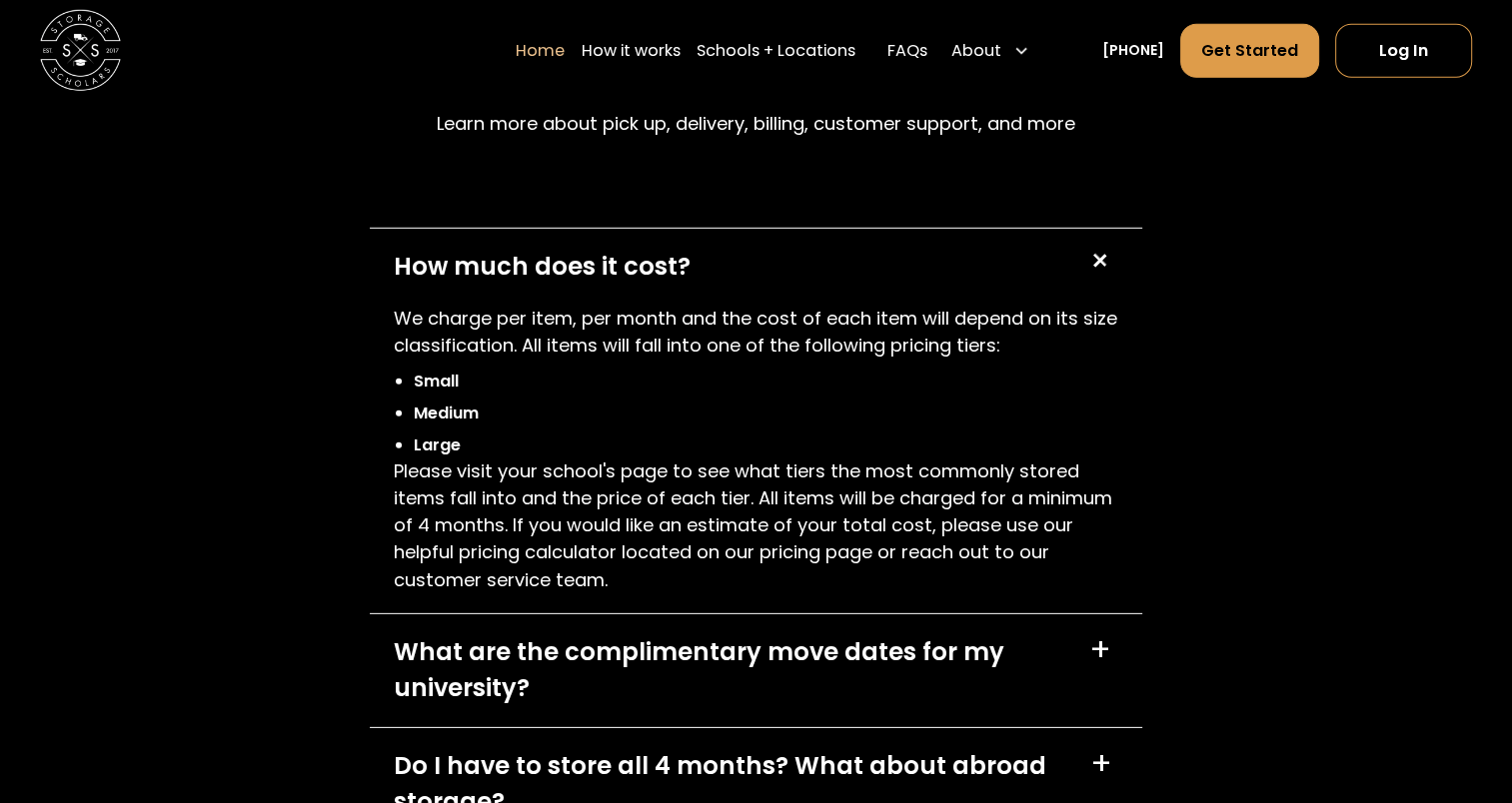 click on "FAQs Learn more about pick up, delivery, billing, customer support, and more How much does it cost? + We charge per item, per month and the cost of each item will depend on its size classification. All items will fall into one of the following pricing tiers: Small Medium Large Please visit your school's page to see what tiers the most commonly stored items fall into and the price of each tier. All items will be charged for a minimum of 4 months. If you would like an estimate of your total cost, please use our helpful pricing calculator located on our pricing page or reach out to our customer service team. What are the complimentary move dates for my university? + You can find the complimentary pick-up and delivery dates by going to your school's webpage at storagescholars.com. Pick-up dates are chosen in accordance with your campus's final exam week. Delivery dates are chosen in accordance with your campus's designated move-in week. Do I have to store all 4 months? What about abroad storage? + + *********" at bounding box center (756, 646) 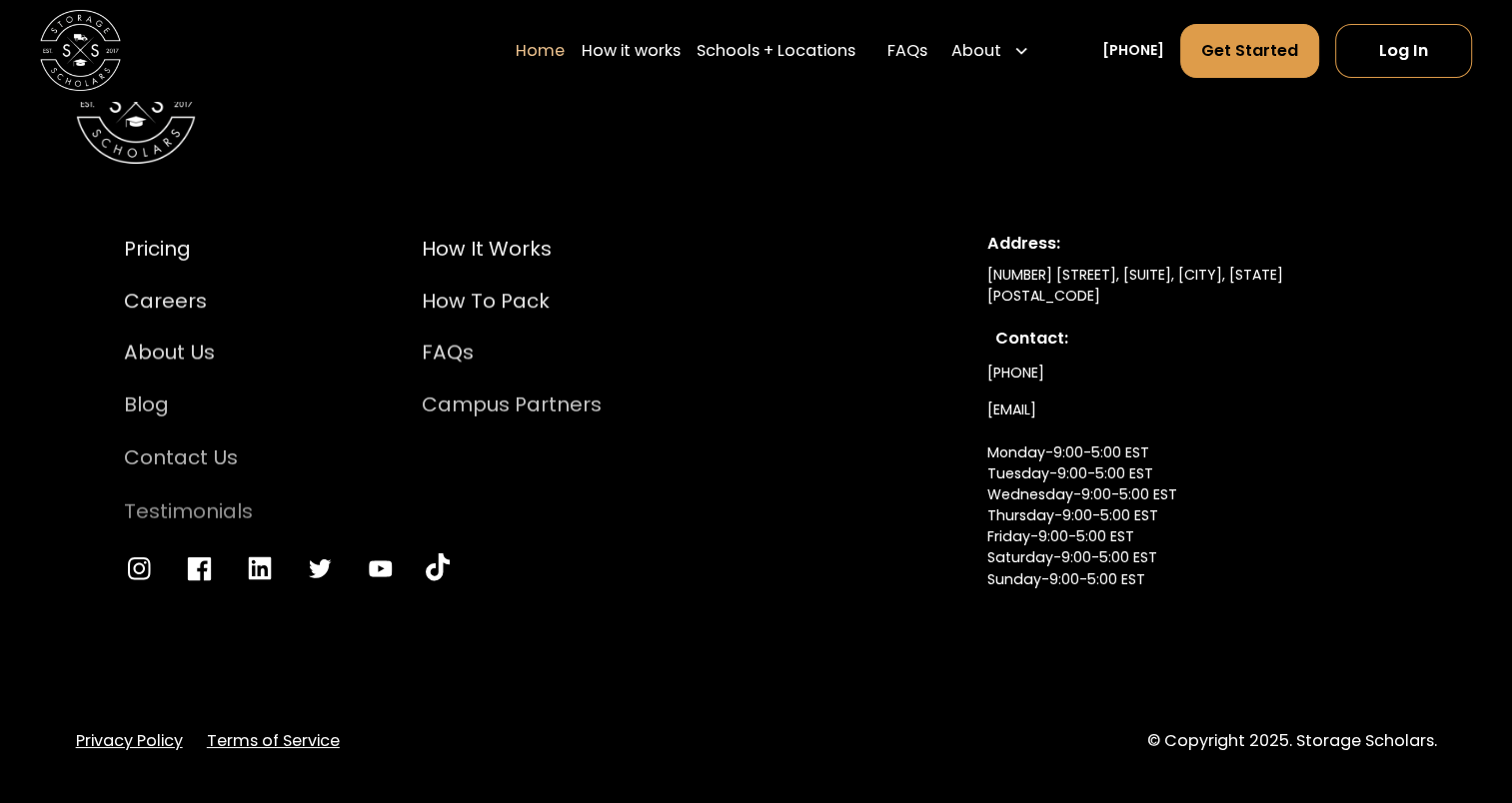 scroll, scrollTop: 7187, scrollLeft: 0, axis: vertical 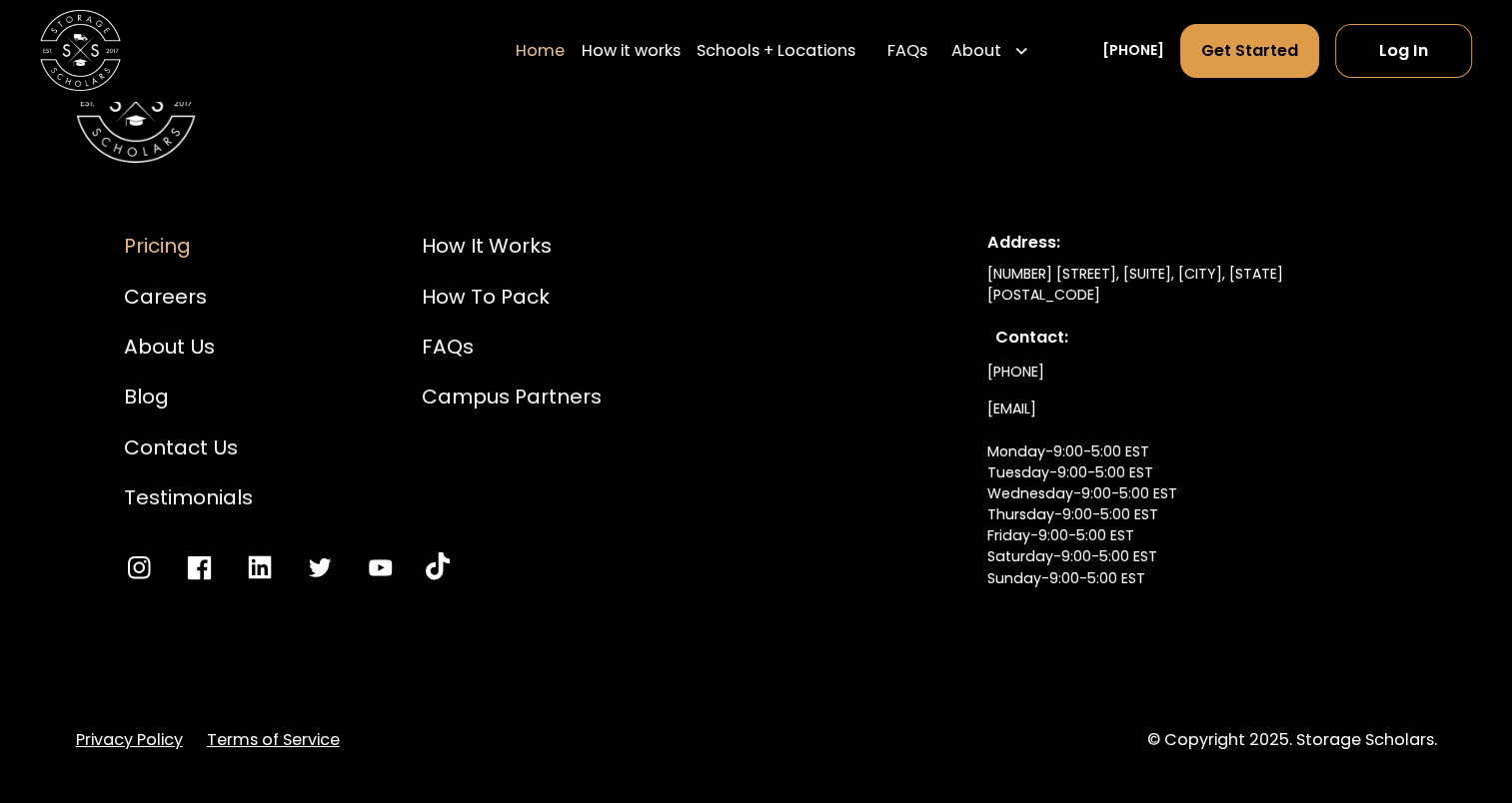 click on "Pricing" at bounding box center [188, 246] 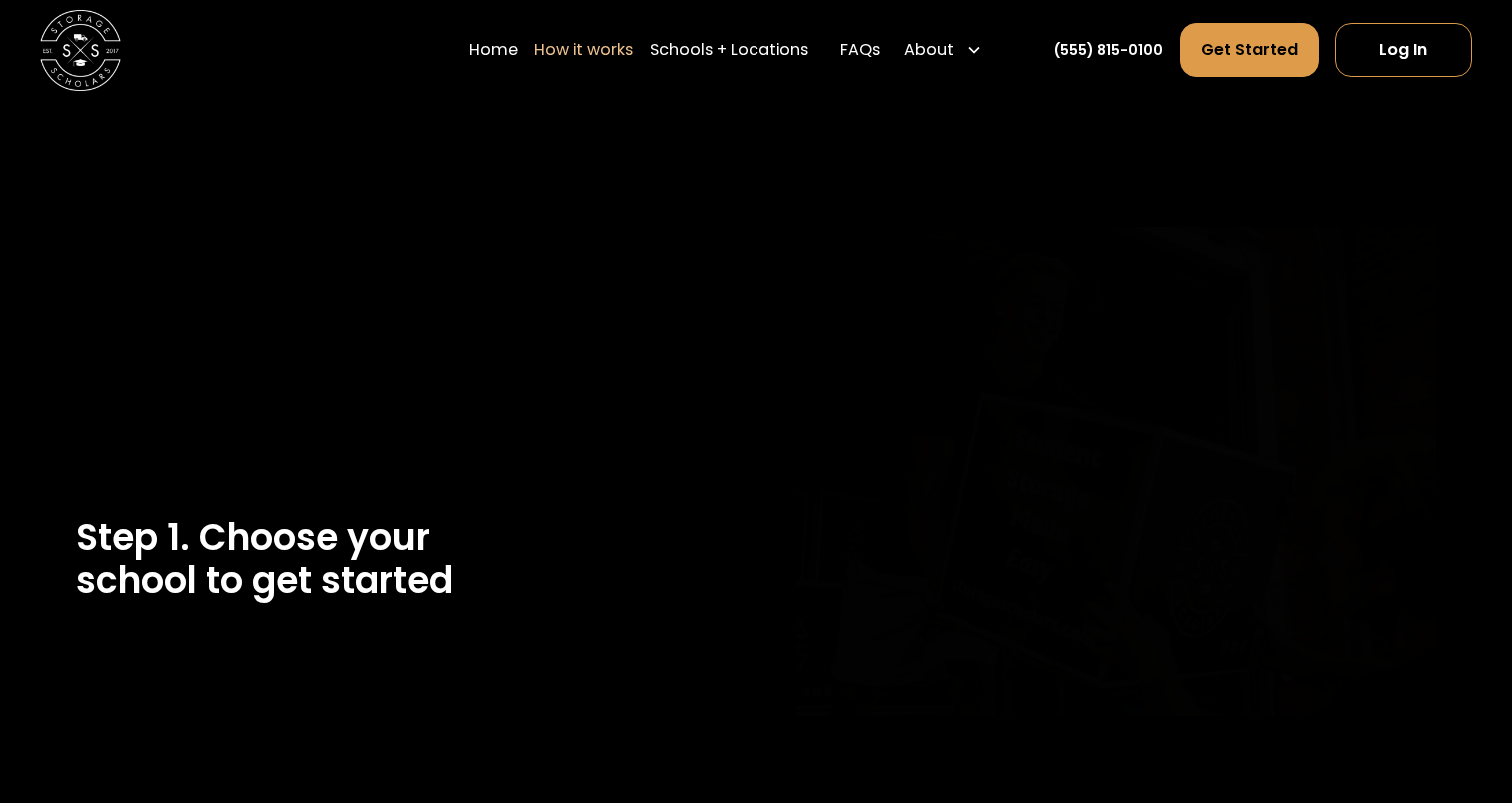 scroll, scrollTop: 0, scrollLeft: 0, axis: both 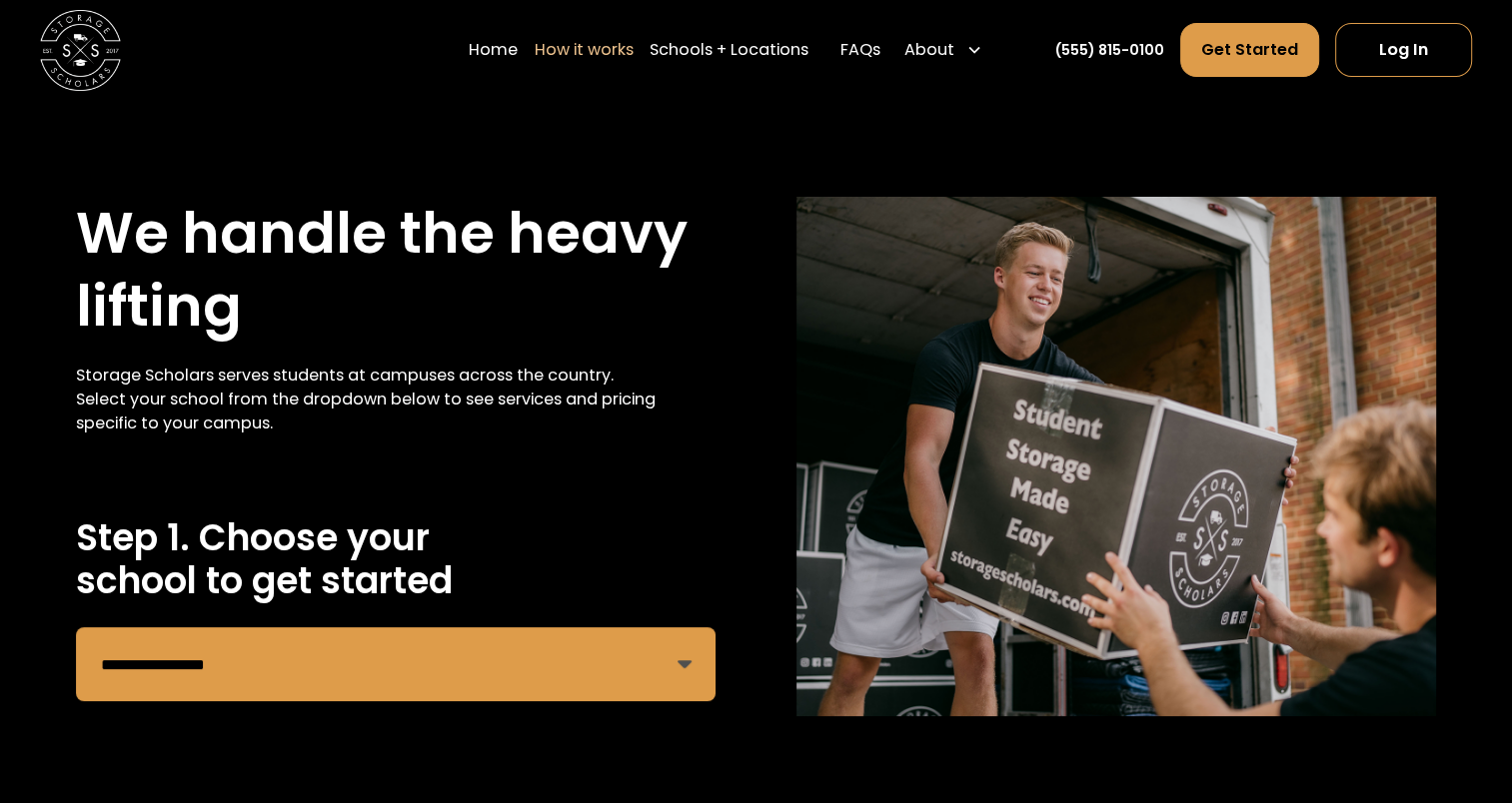 click on "**********" at bounding box center [756, 456] 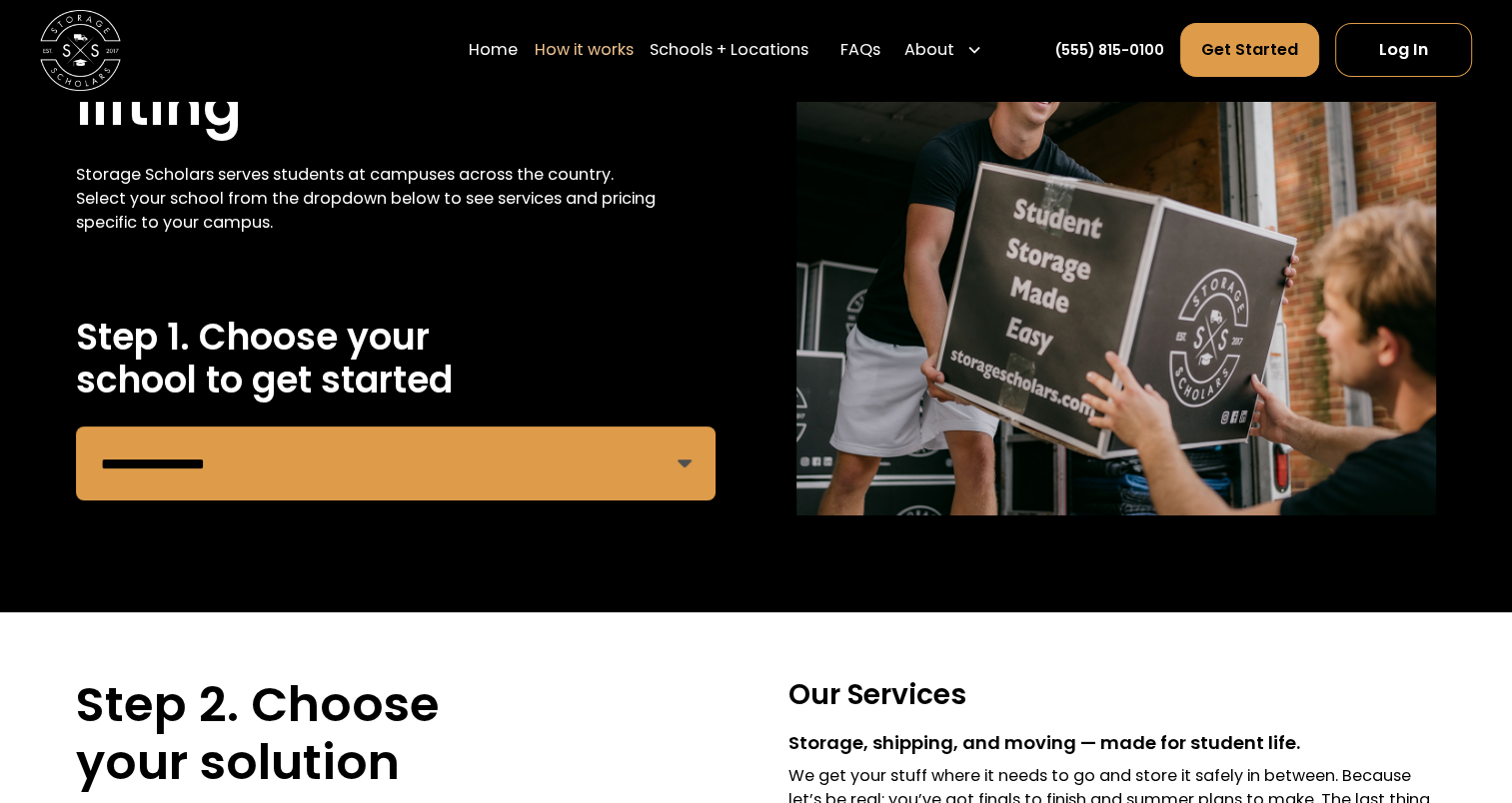 scroll, scrollTop: 200, scrollLeft: 0, axis: vertical 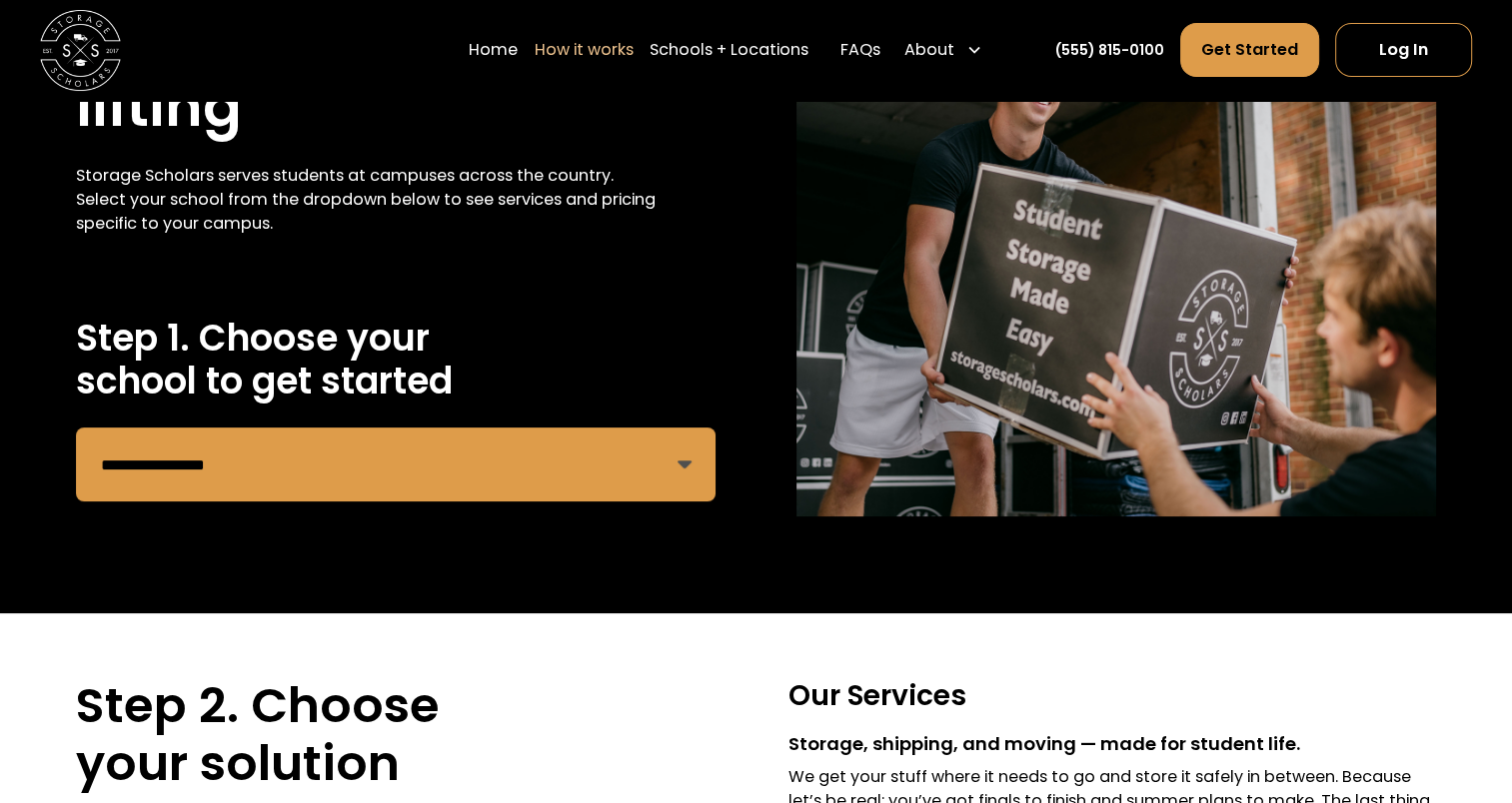 click on "**********" at bounding box center [396, 464] 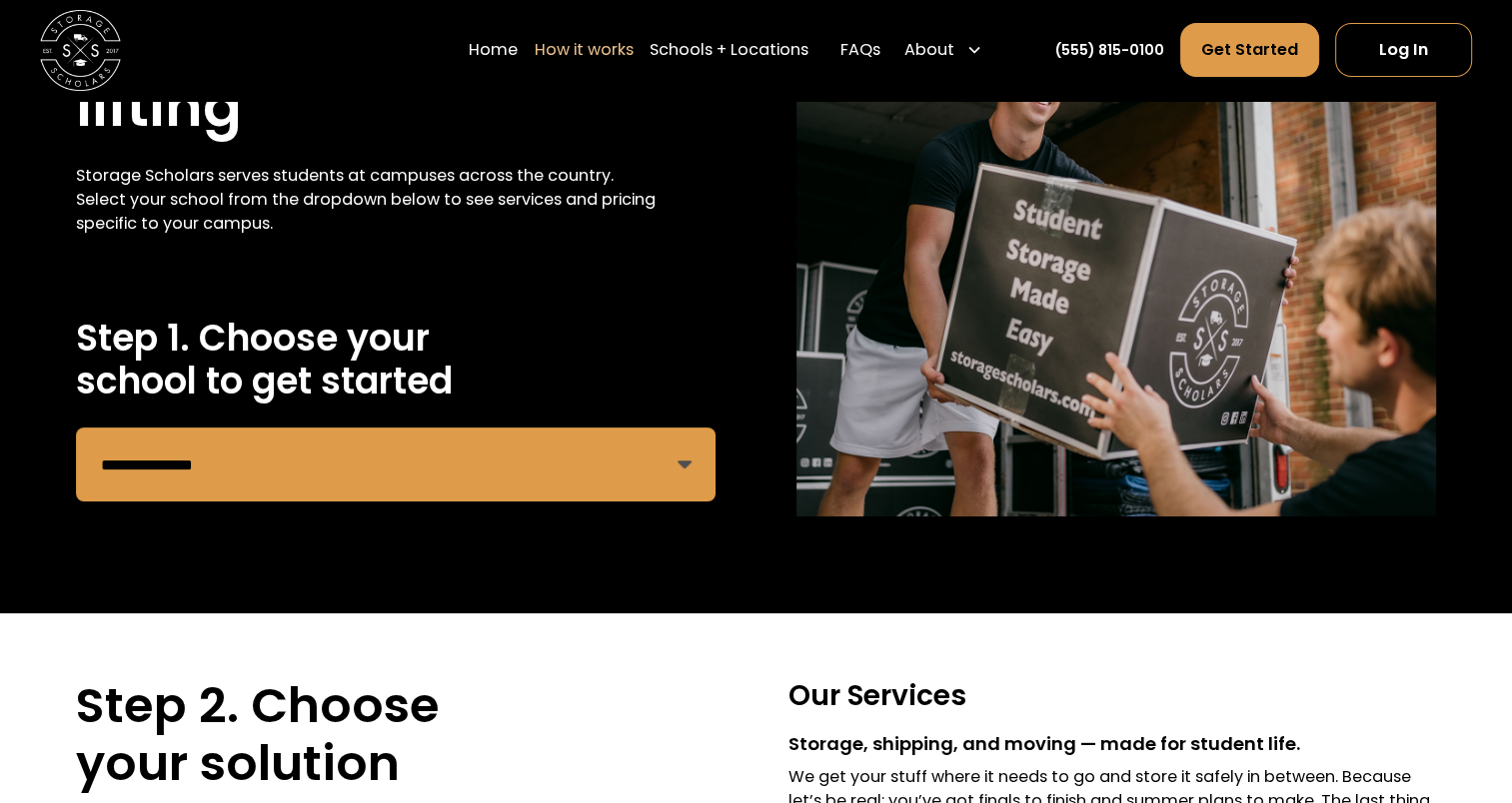 click on "**********" at bounding box center [396, 464] 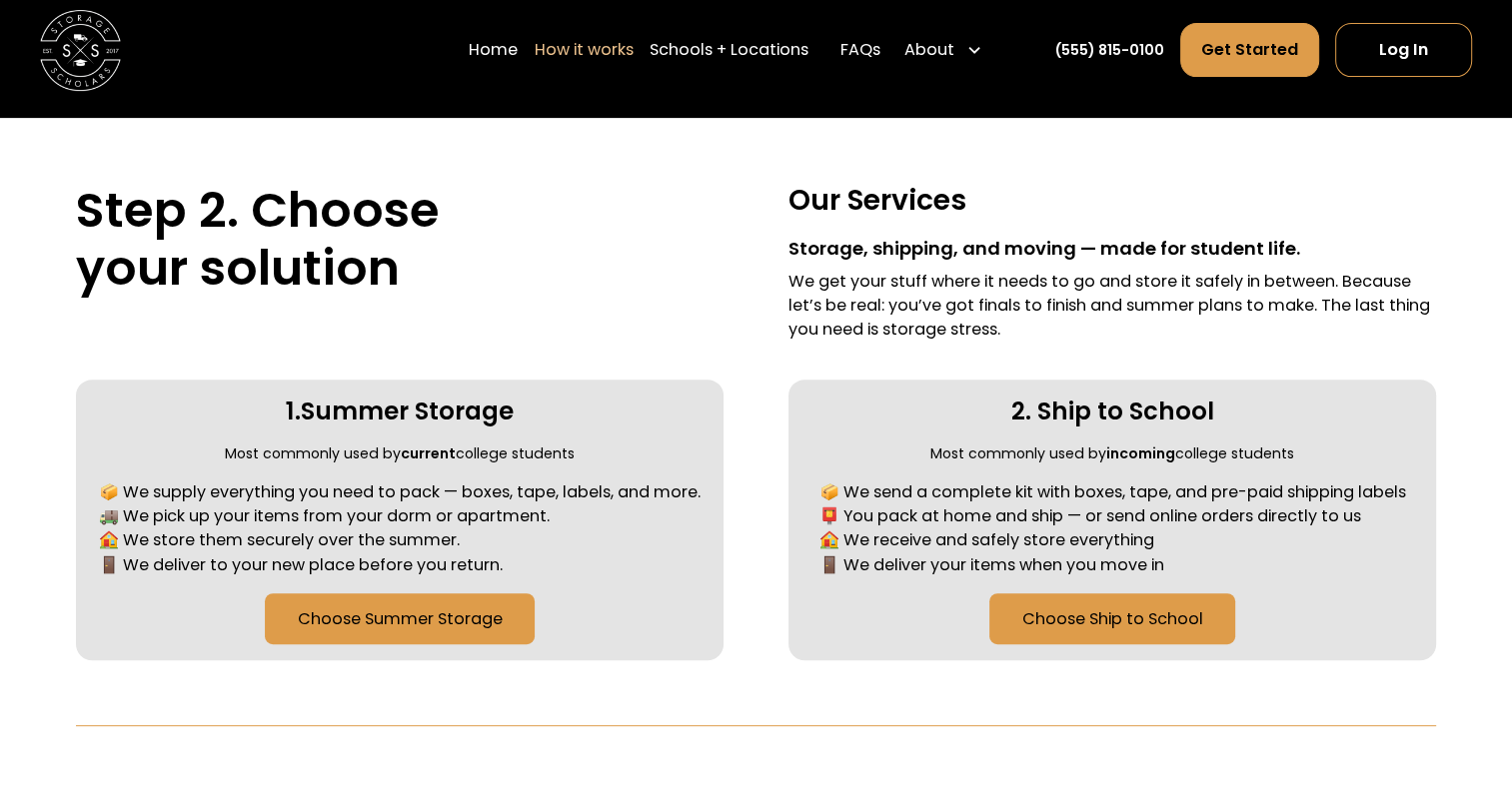 scroll, scrollTop: 719, scrollLeft: 0, axis: vertical 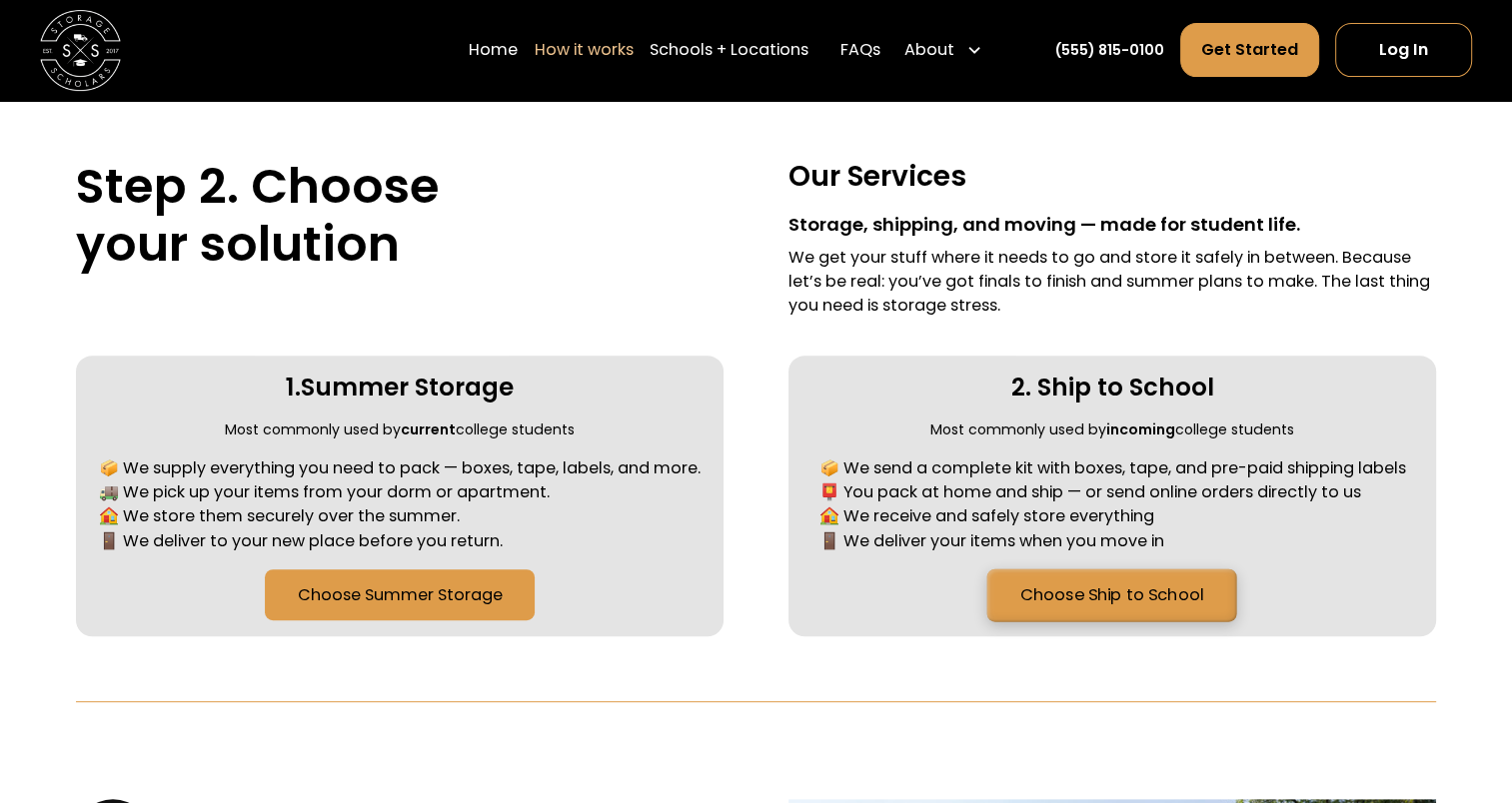 click on "Choose Ship to School" at bounding box center (1112, 594) 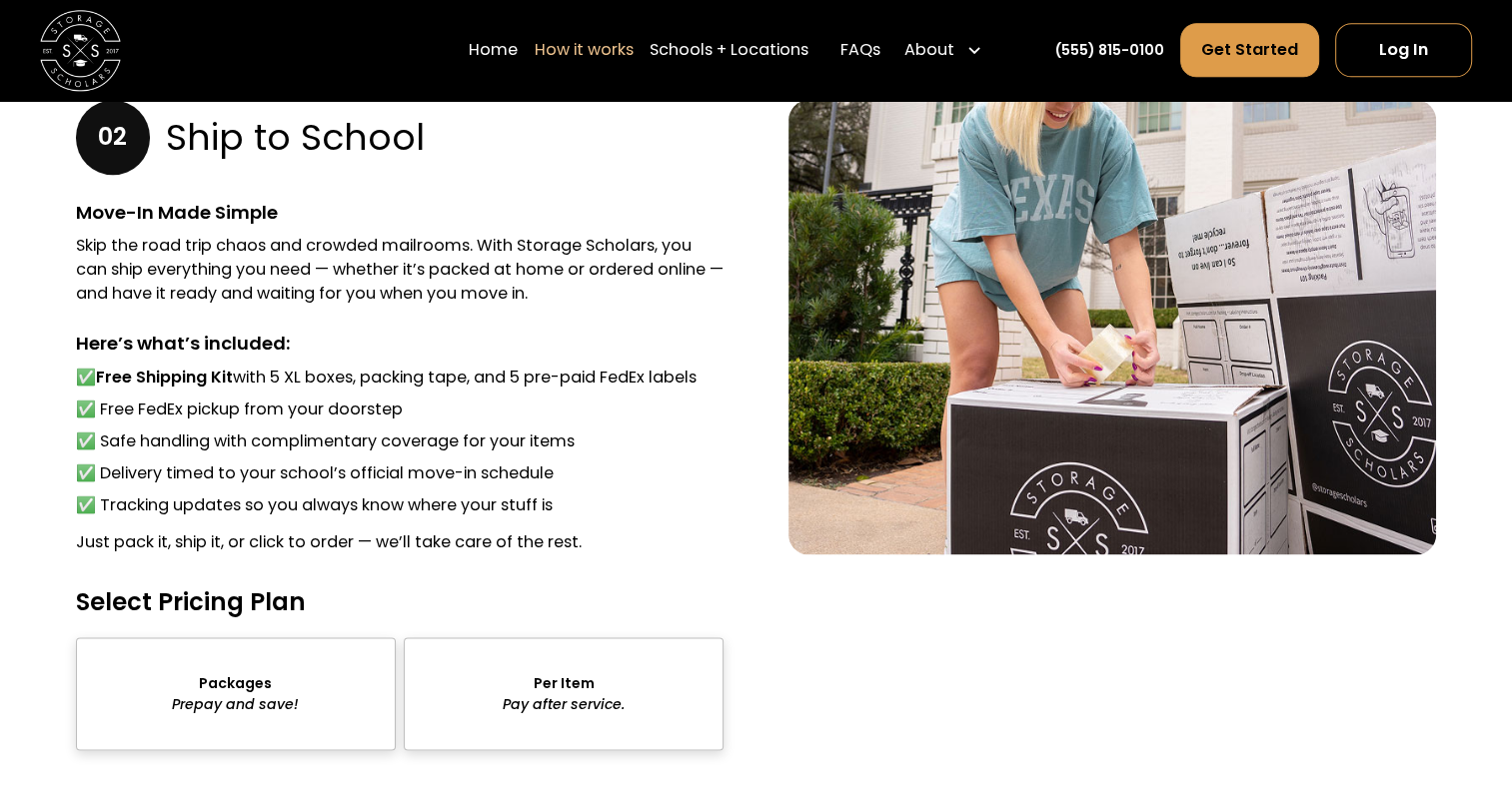 scroll, scrollTop: 2505, scrollLeft: 0, axis: vertical 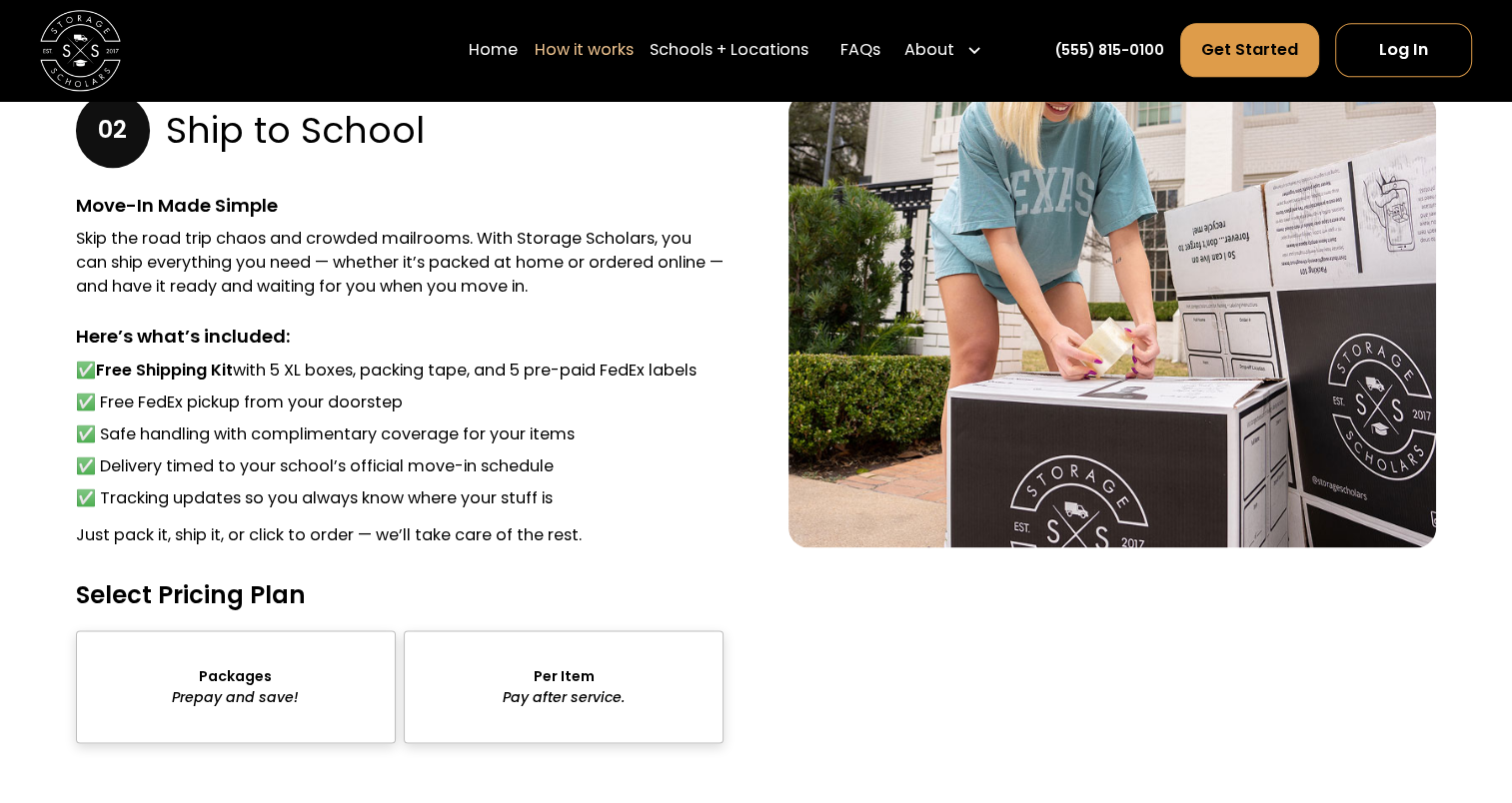 click at bounding box center (236, 686) 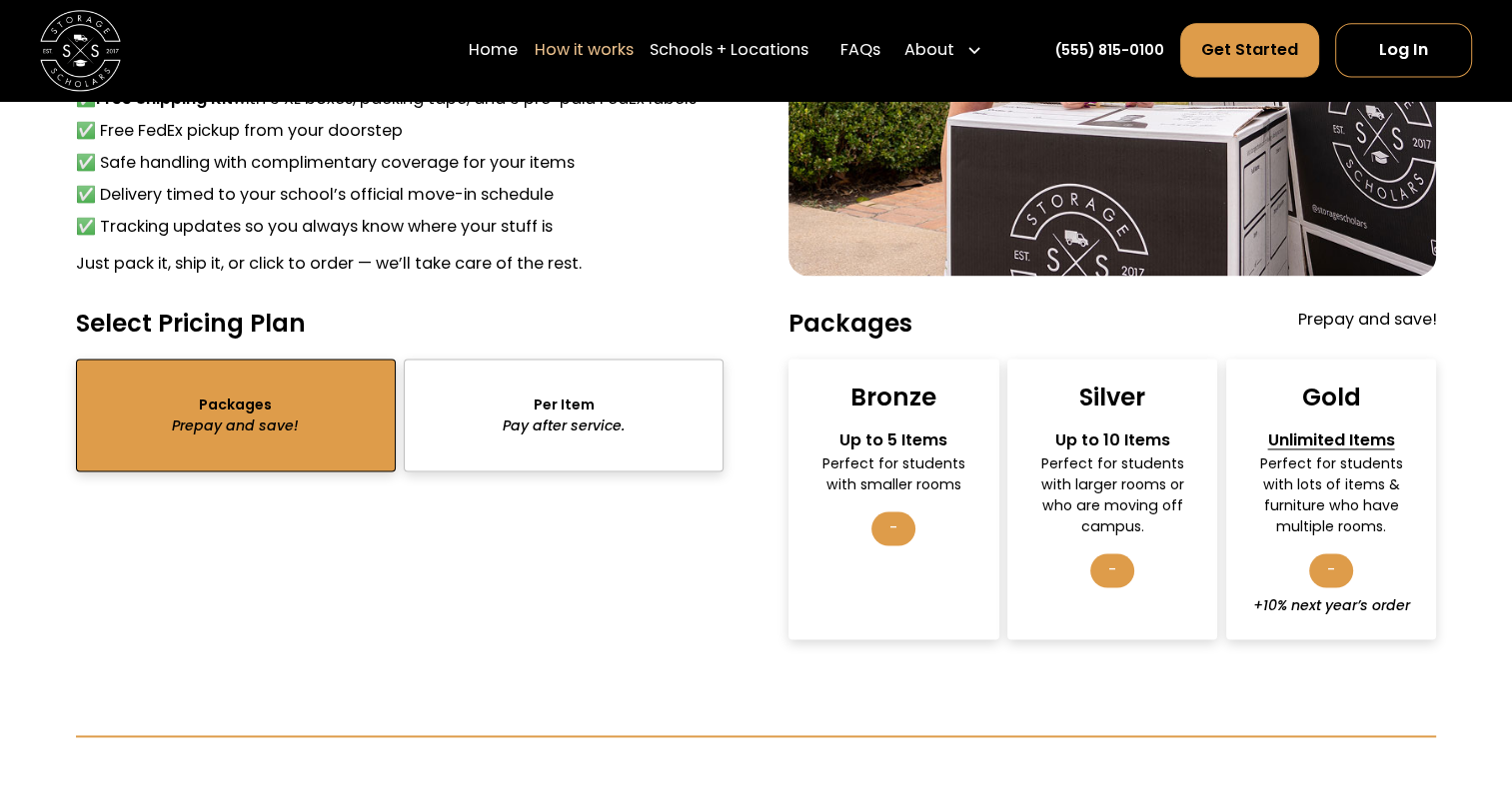 scroll, scrollTop: 2771, scrollLeft: 0, axis: vertical 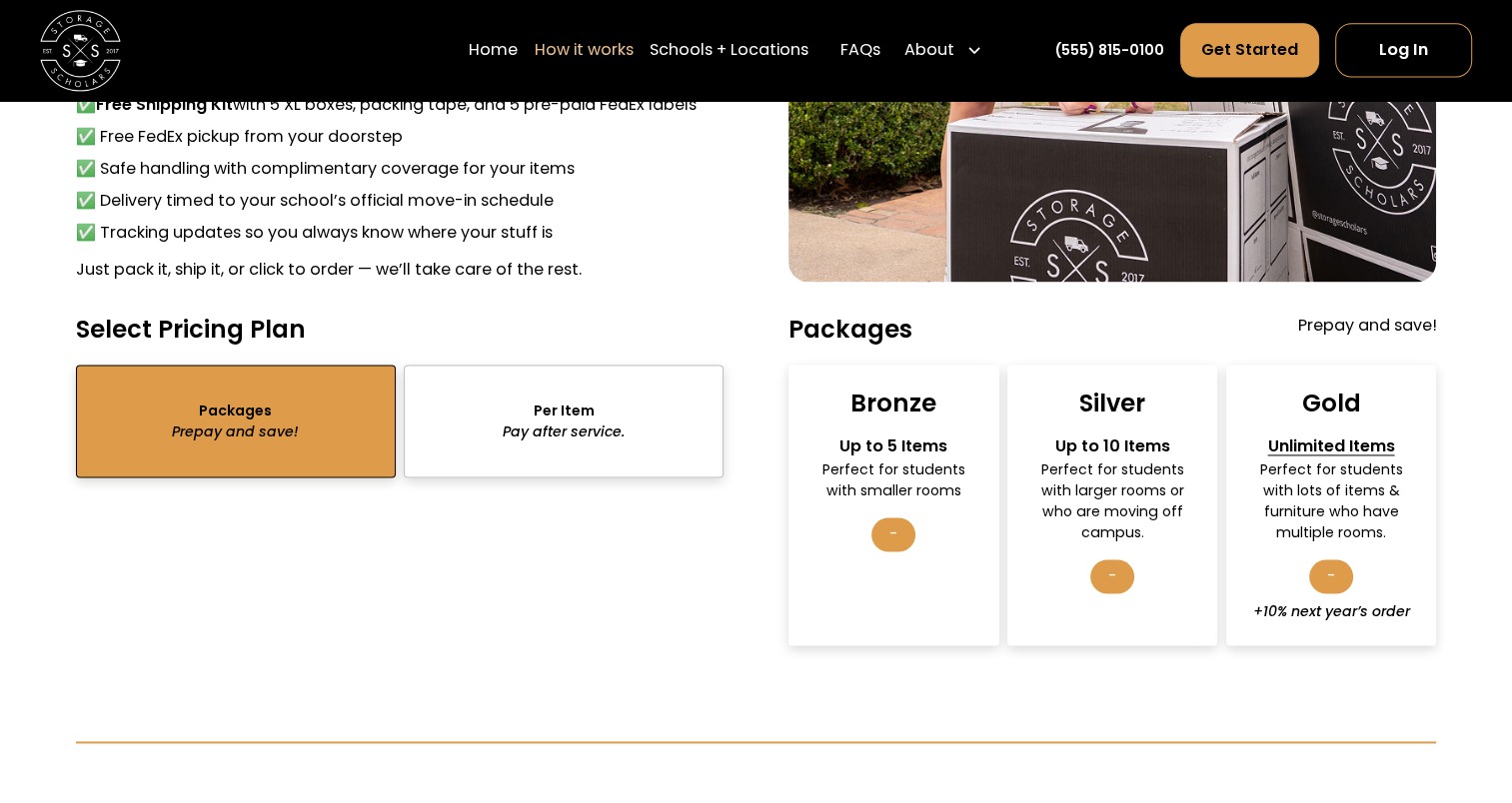 click on "-" at bounding box center [893, 534] 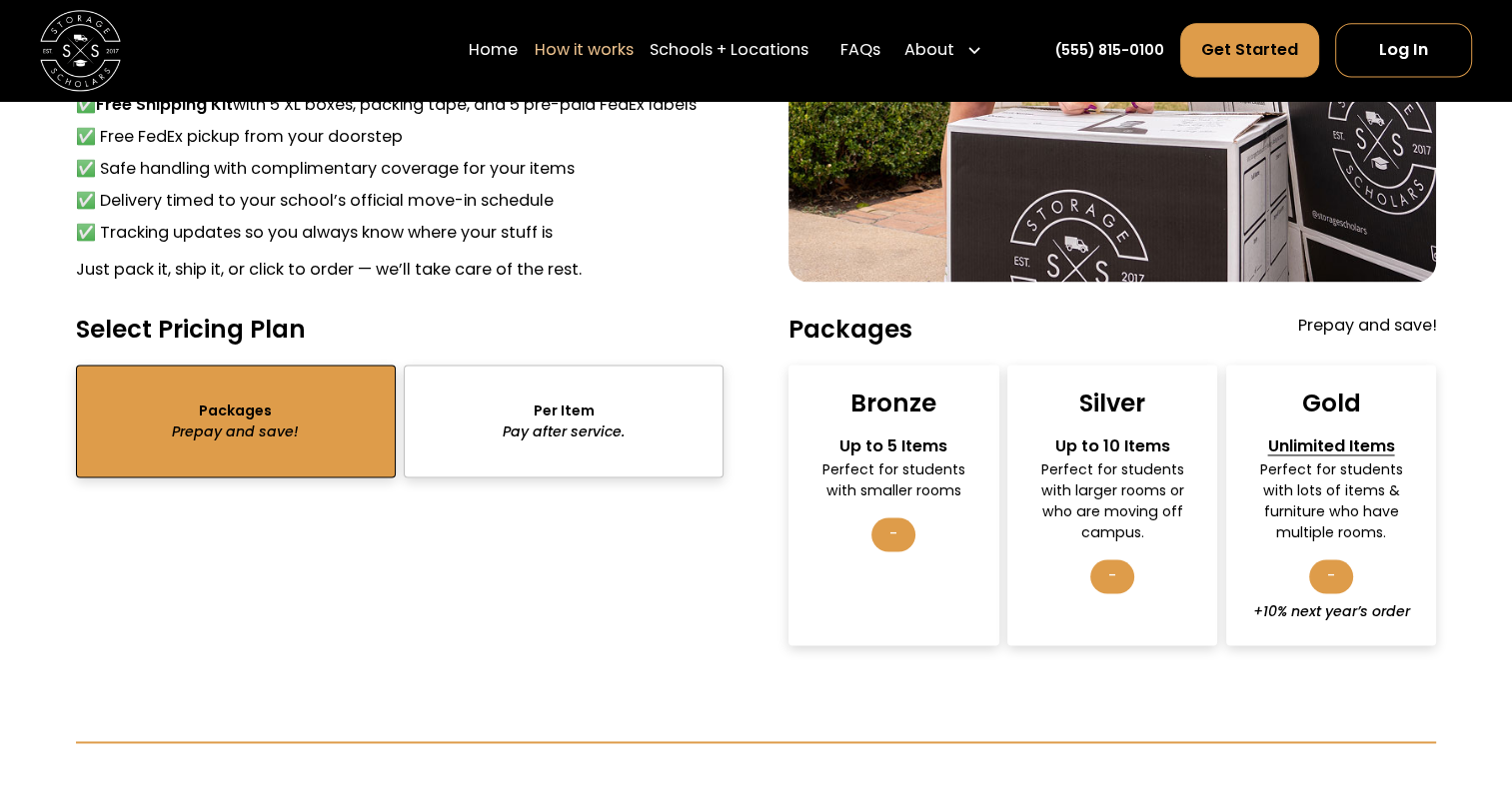 click on "Bronze" at bounding box center [893, 402] 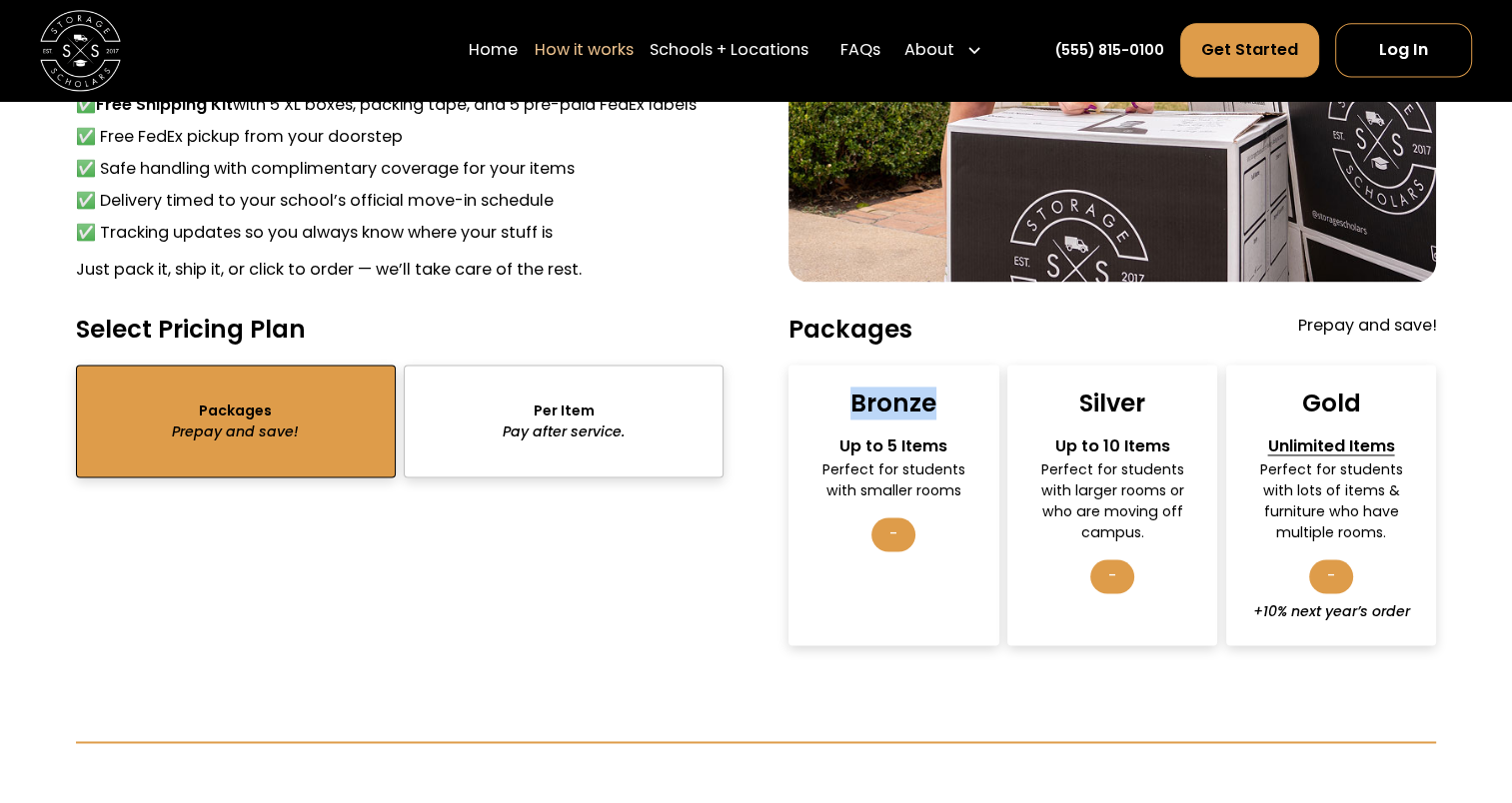 click on "Bronze" at bounding box center (893, 402) 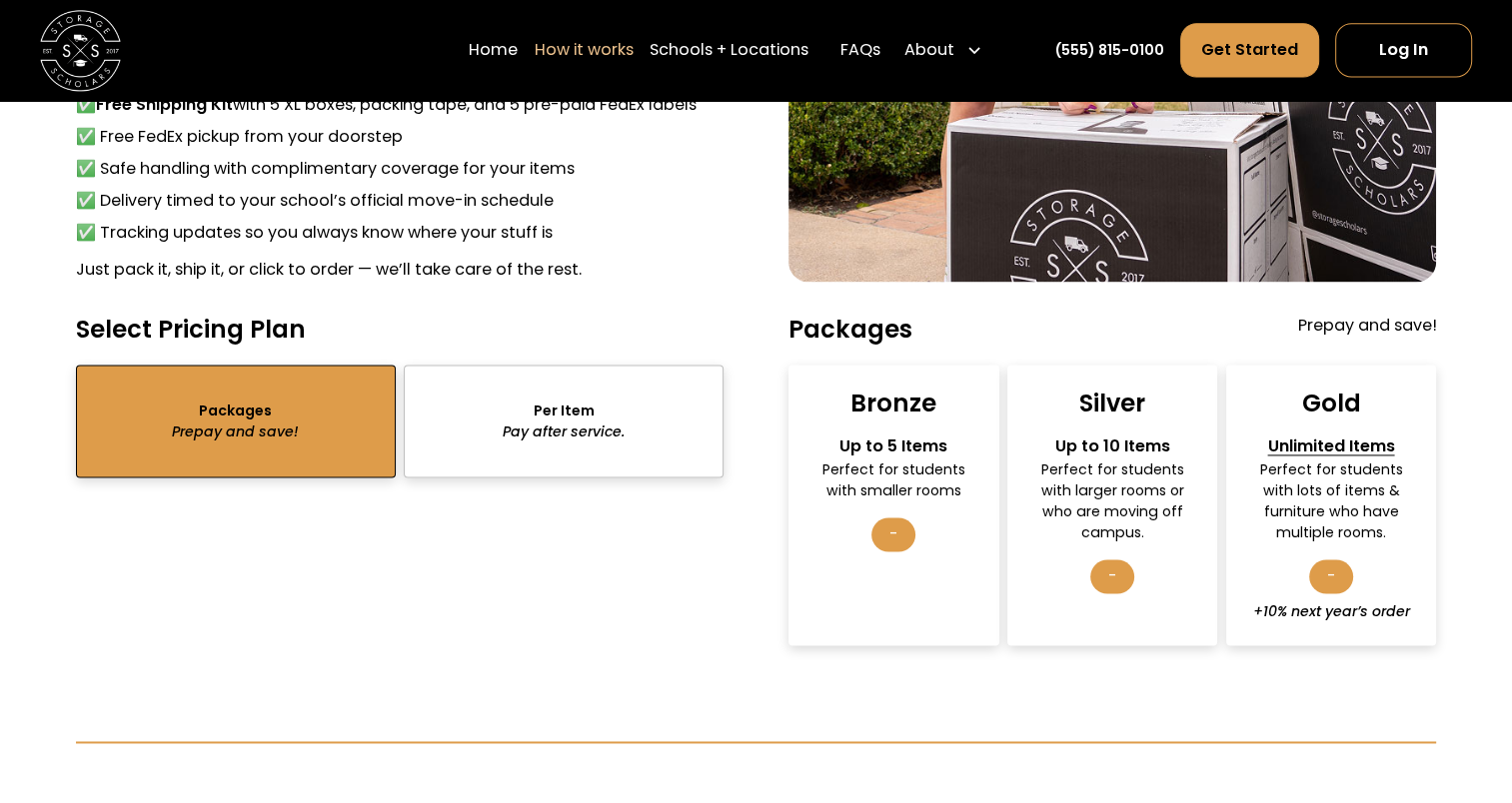 drag, startPoint x: 882, startPoint y: 403, endPoint x: 1021, endPoint y: 449, distance: 146.4138 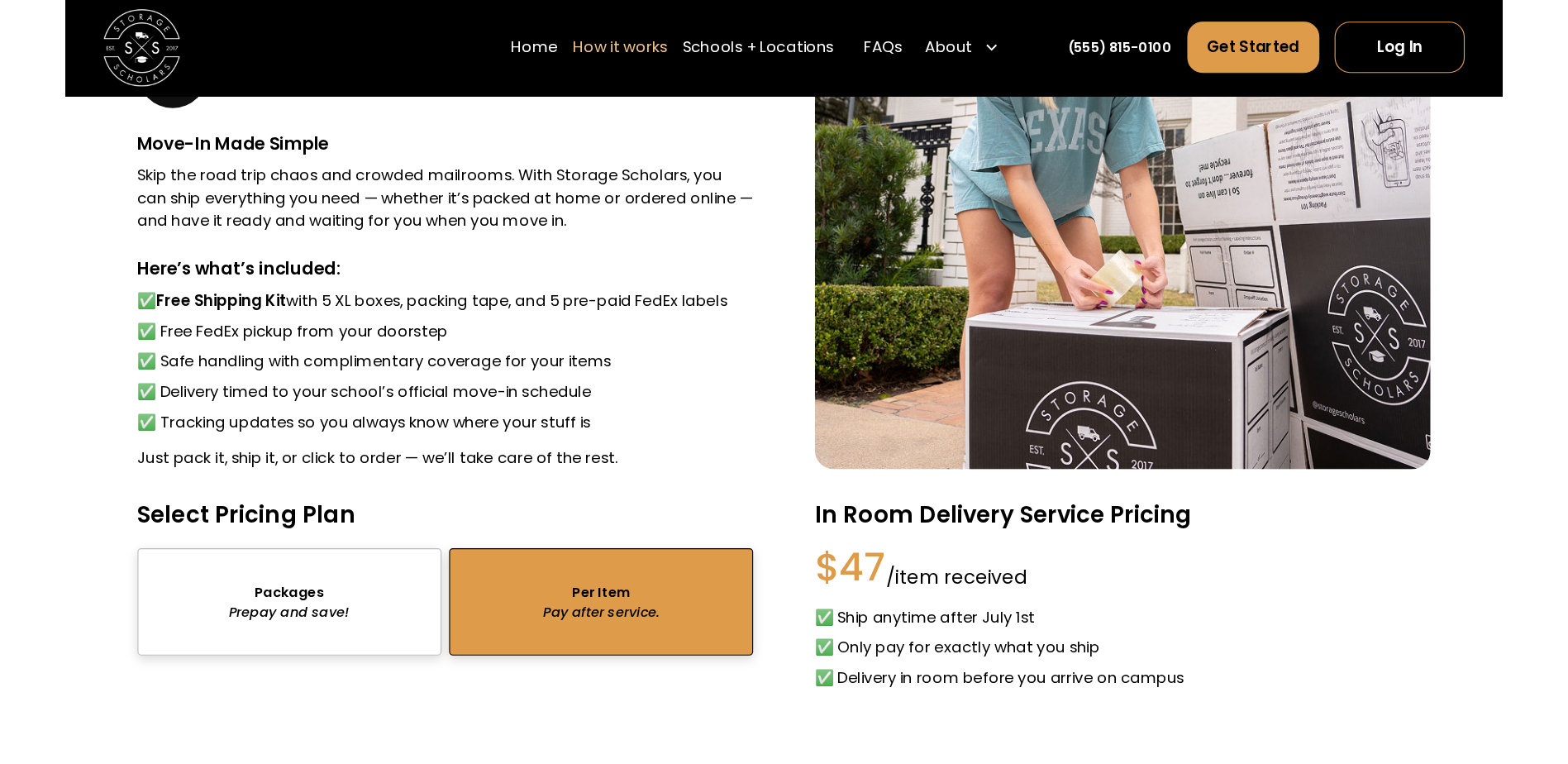 scroll, scrollTop: 2113, scrollLeft: 0, axis: vertical 